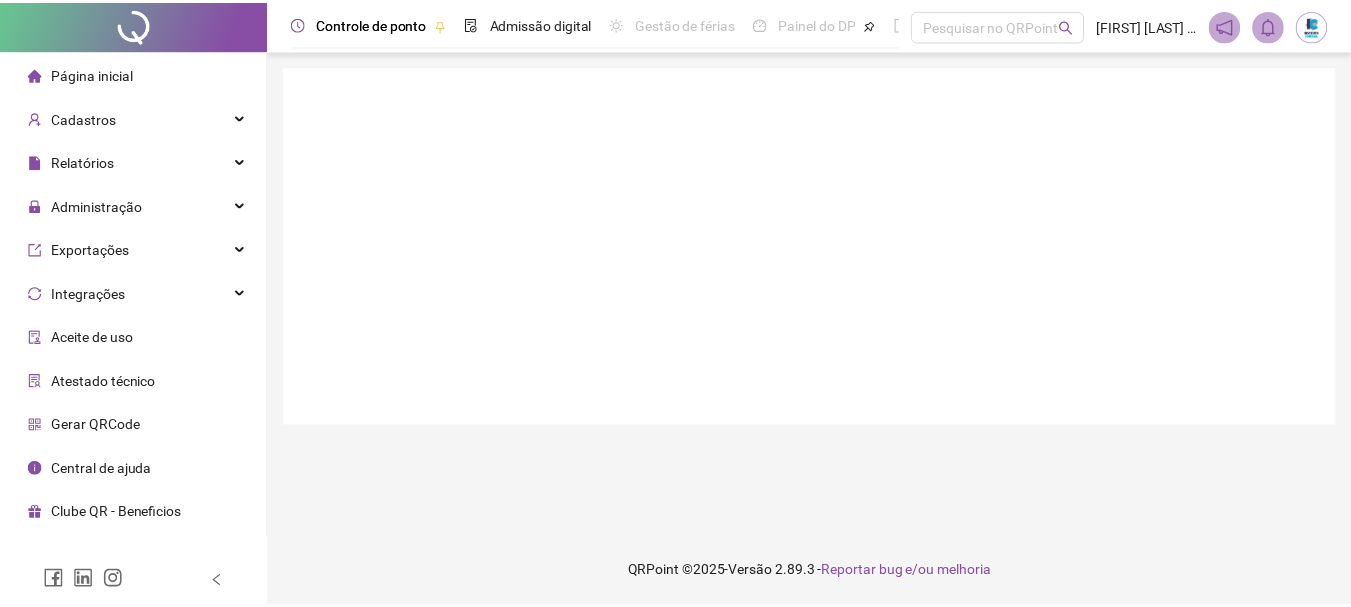 scroll, scrollTop: 0, scrollLeft: 0, axis: both 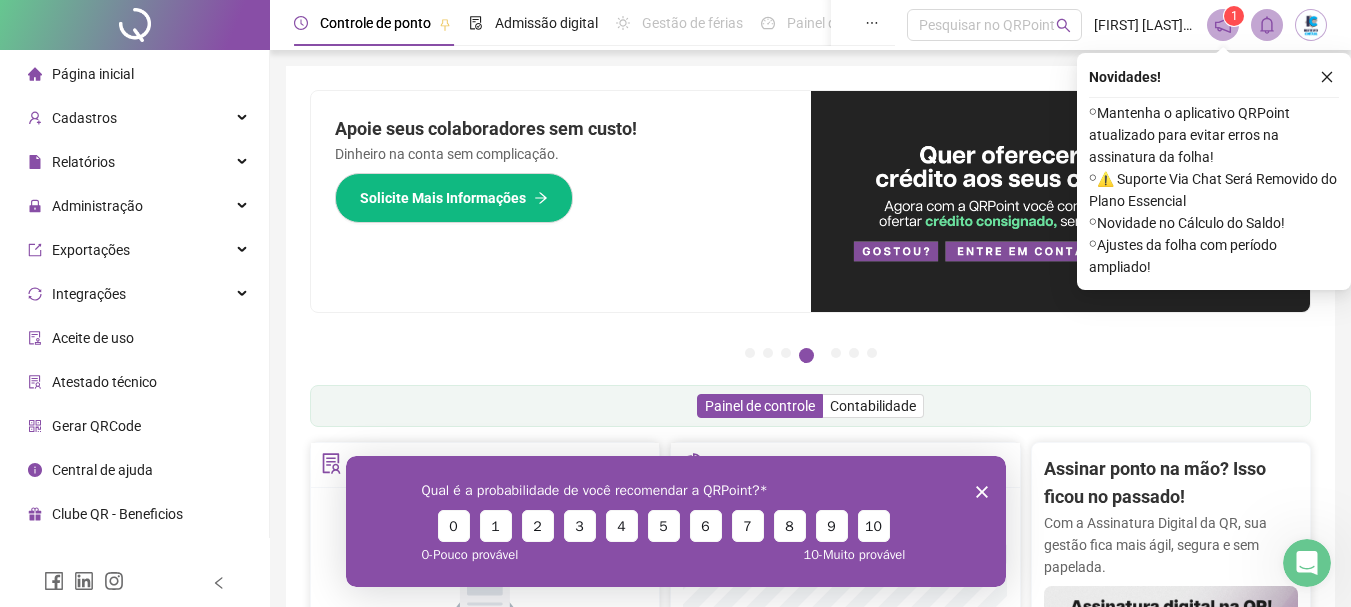type 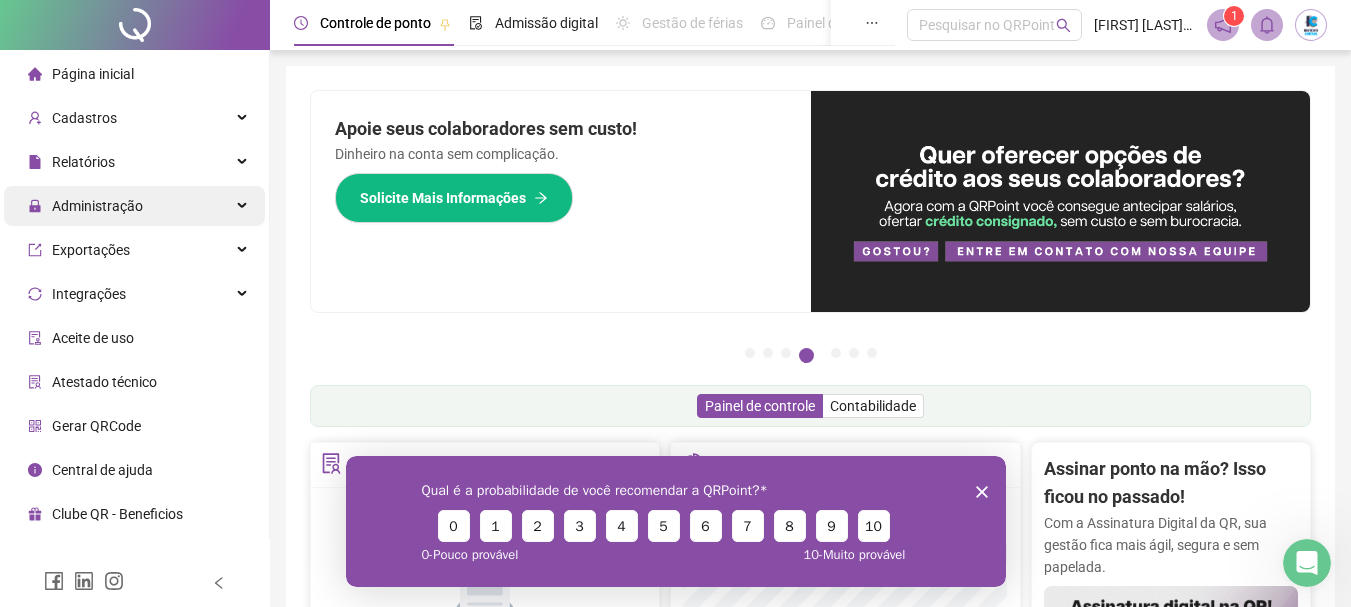 click on "Administração" at bounding box center [134, 206] 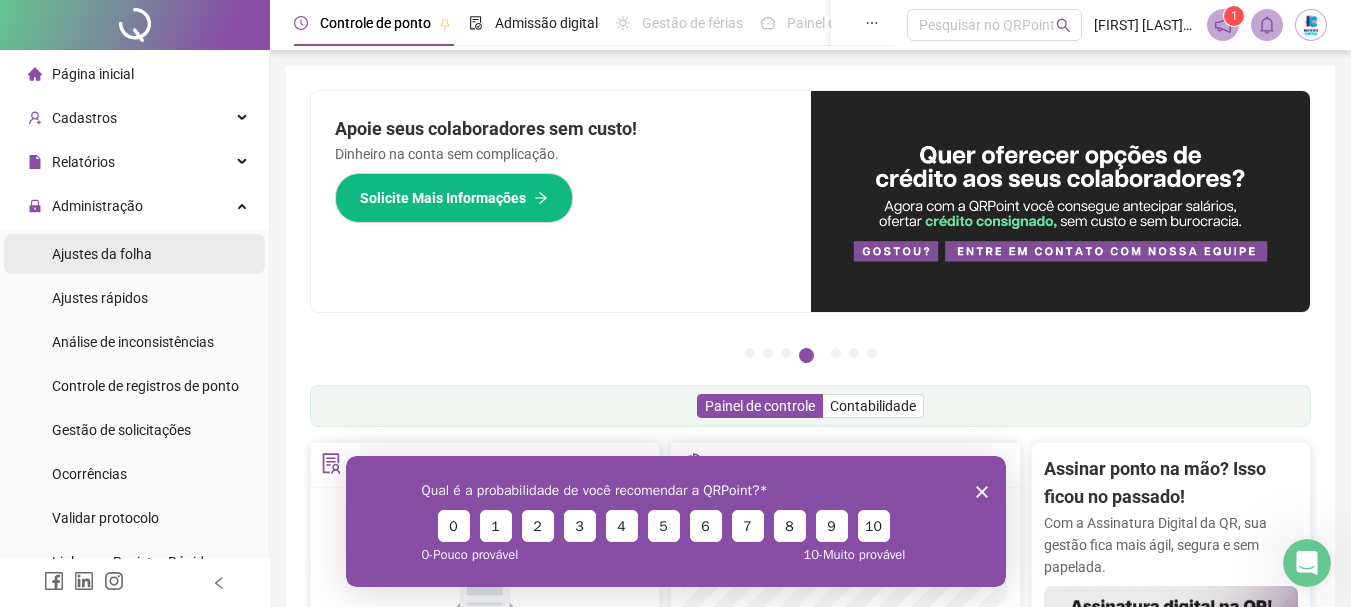 click on "Ajustes da folha" at bounding box center (134, 254) 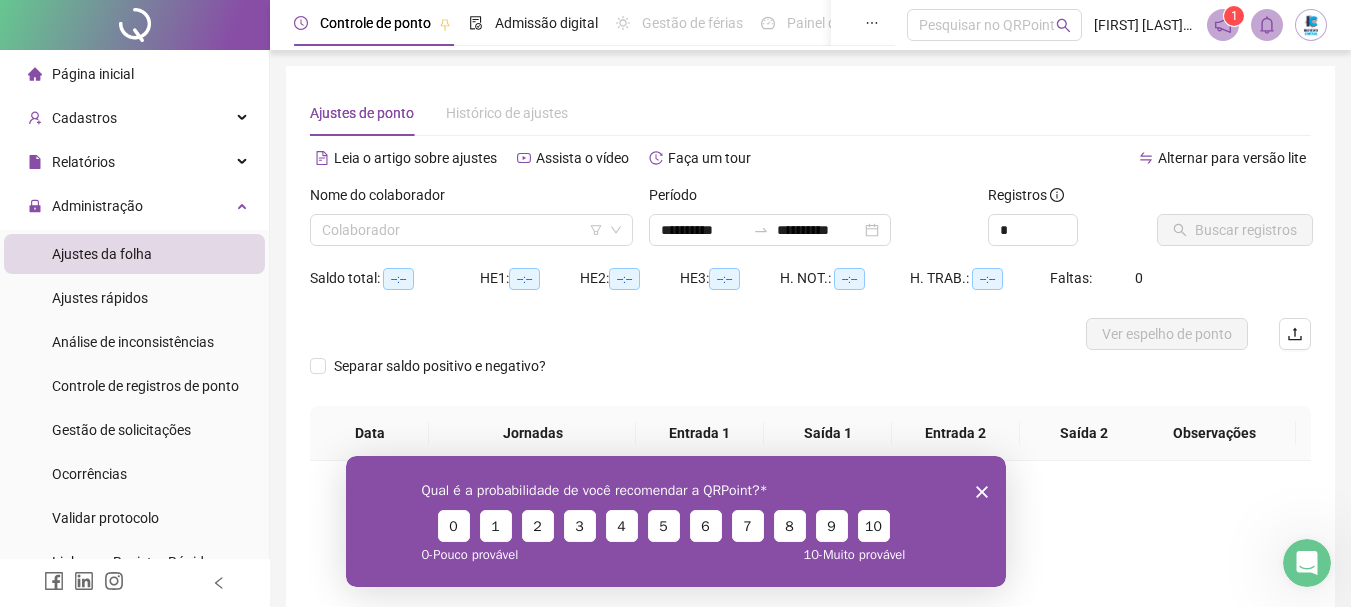 scroll, scrollTop: 100, scrollLeft: 0, axis: vertical 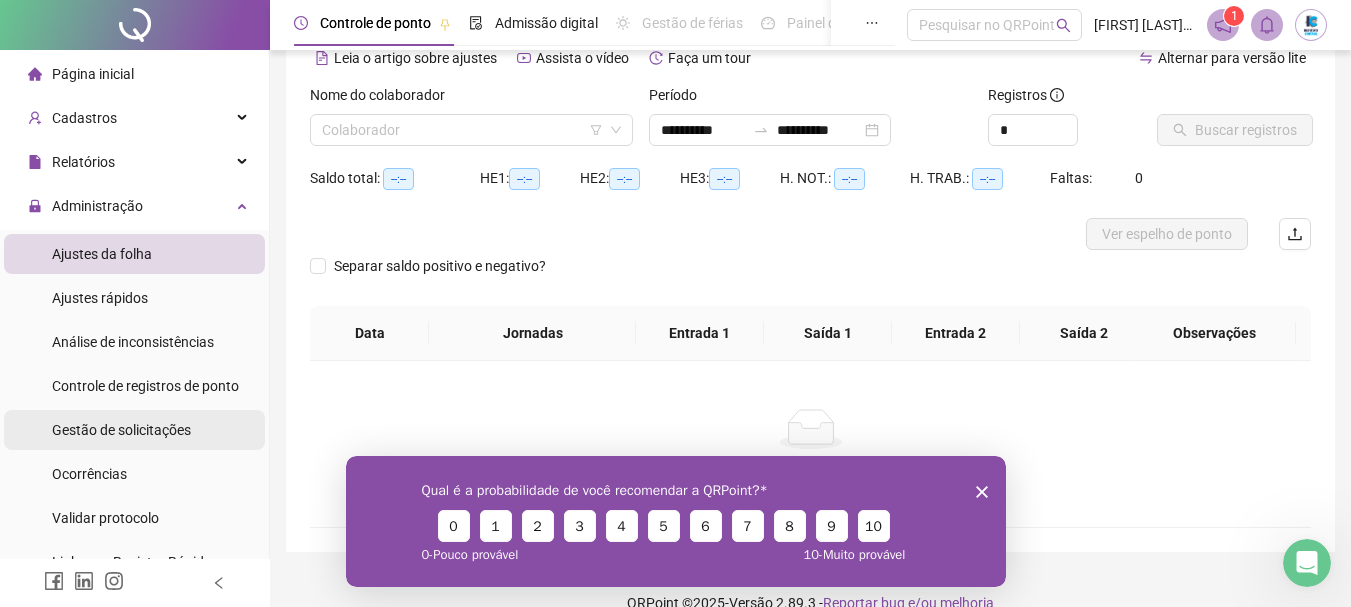 click on "Gestão de solicitações" at bounding box center (121, 430) 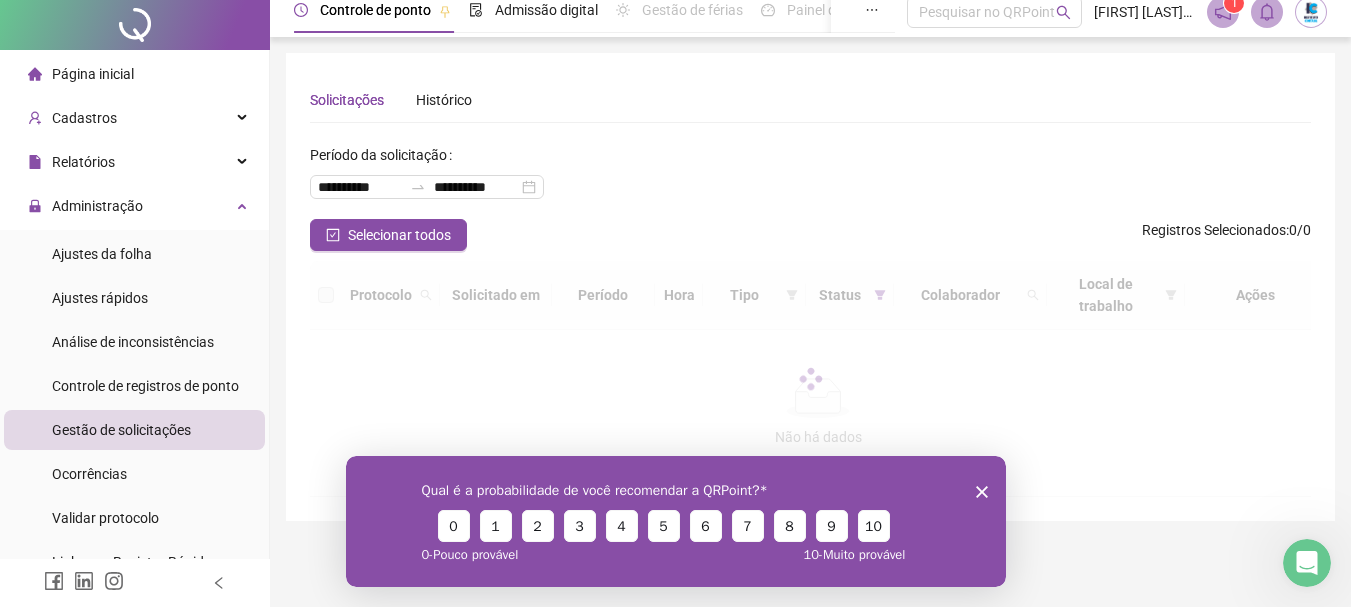 scroll, scrollTop: 0, scrollLeft: 0, axis: both 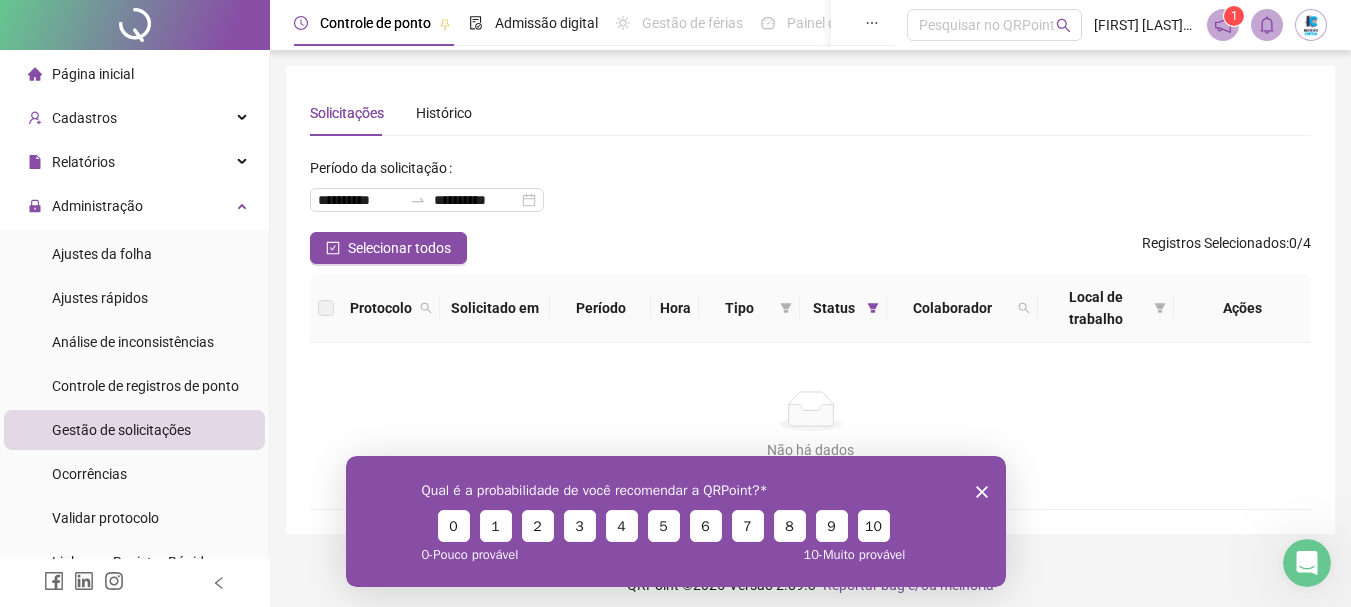 click 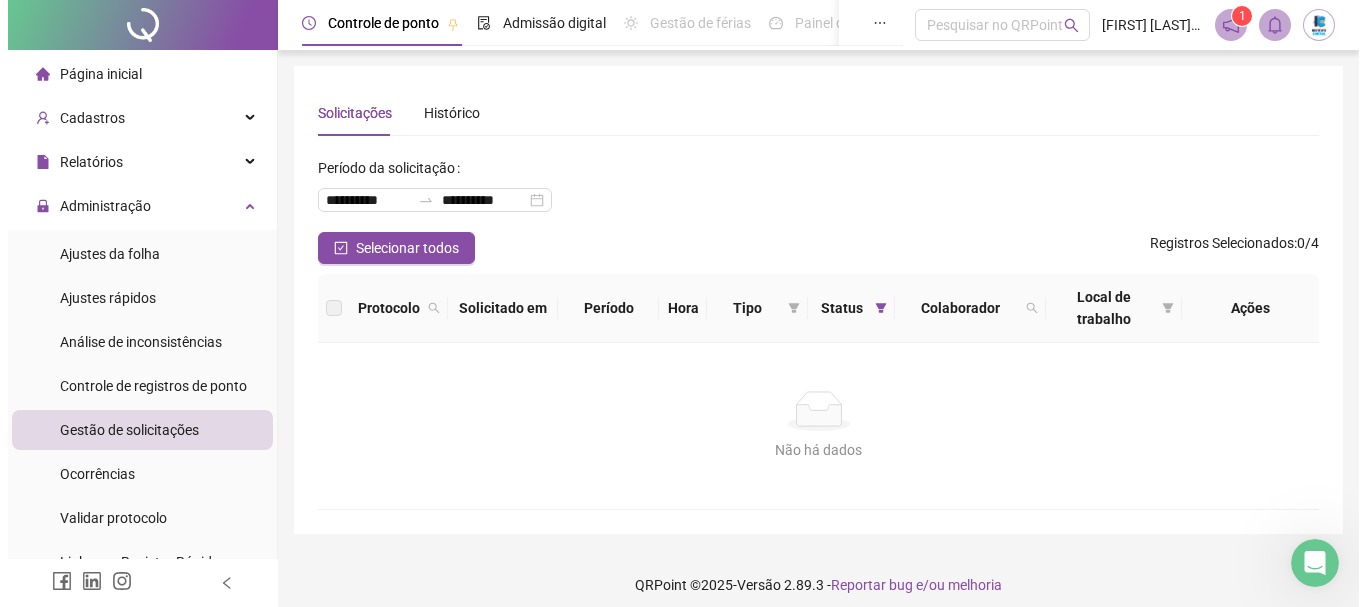 scroll, scrollTop: 13, scrollLeft: 0, axis: vertical 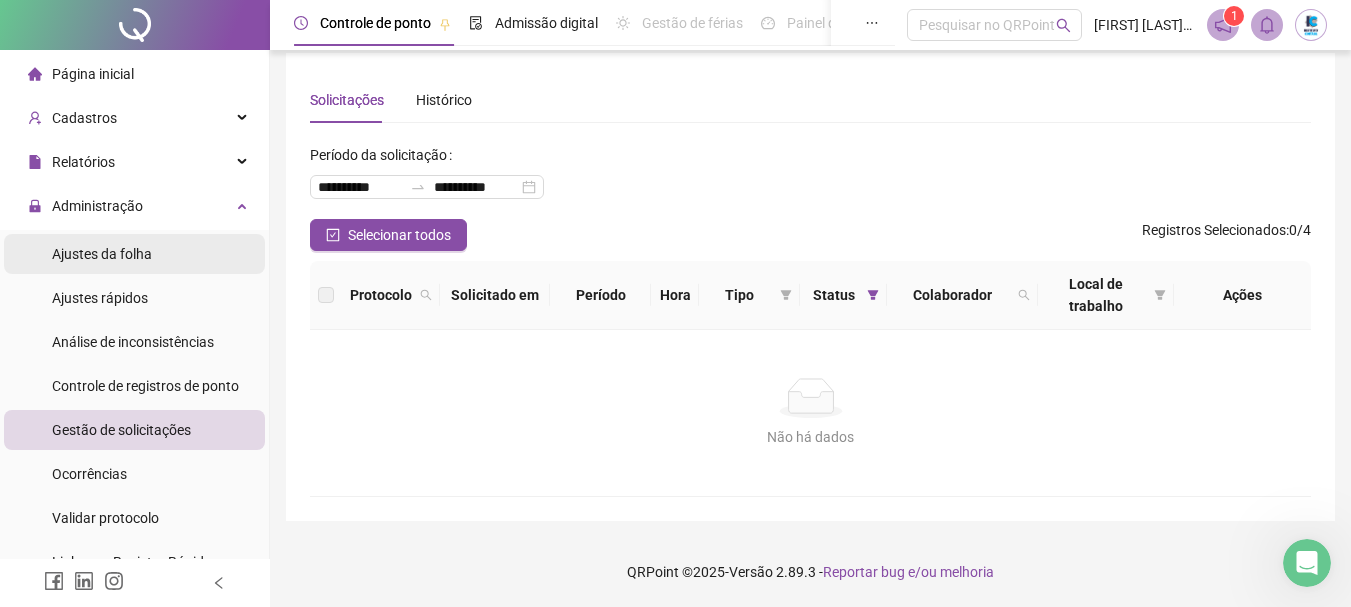 click on "Ajustes da folha" at bounding box center (102, 254) 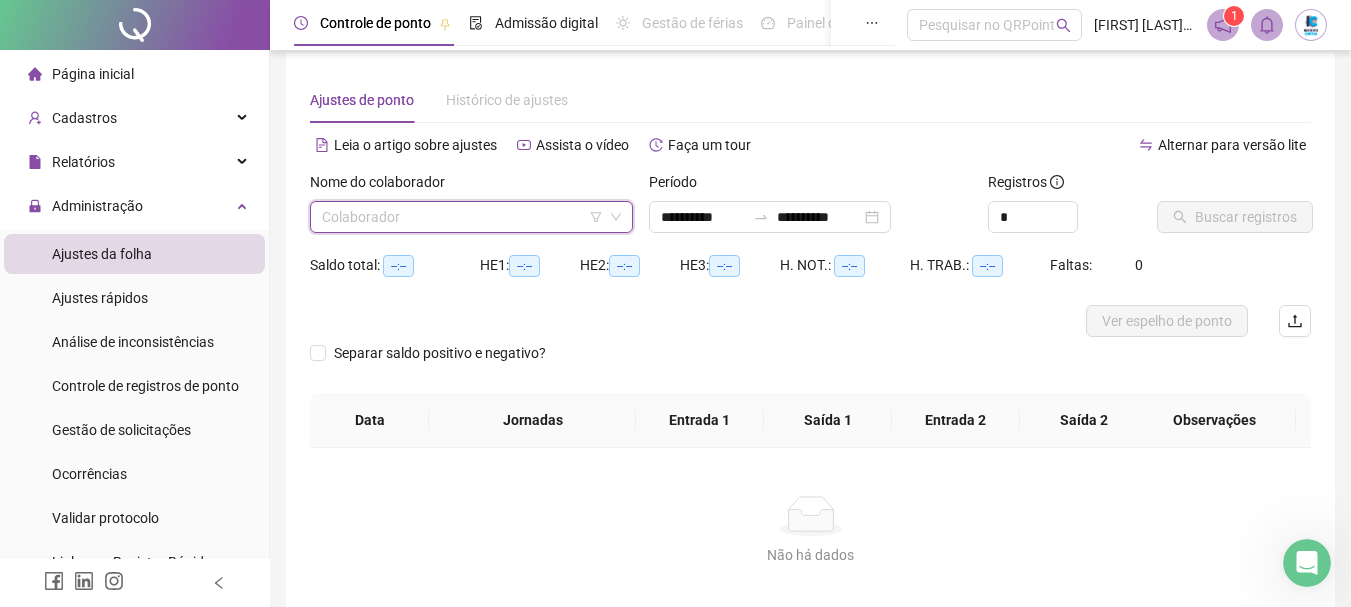 click at bounding box center (462, 217) 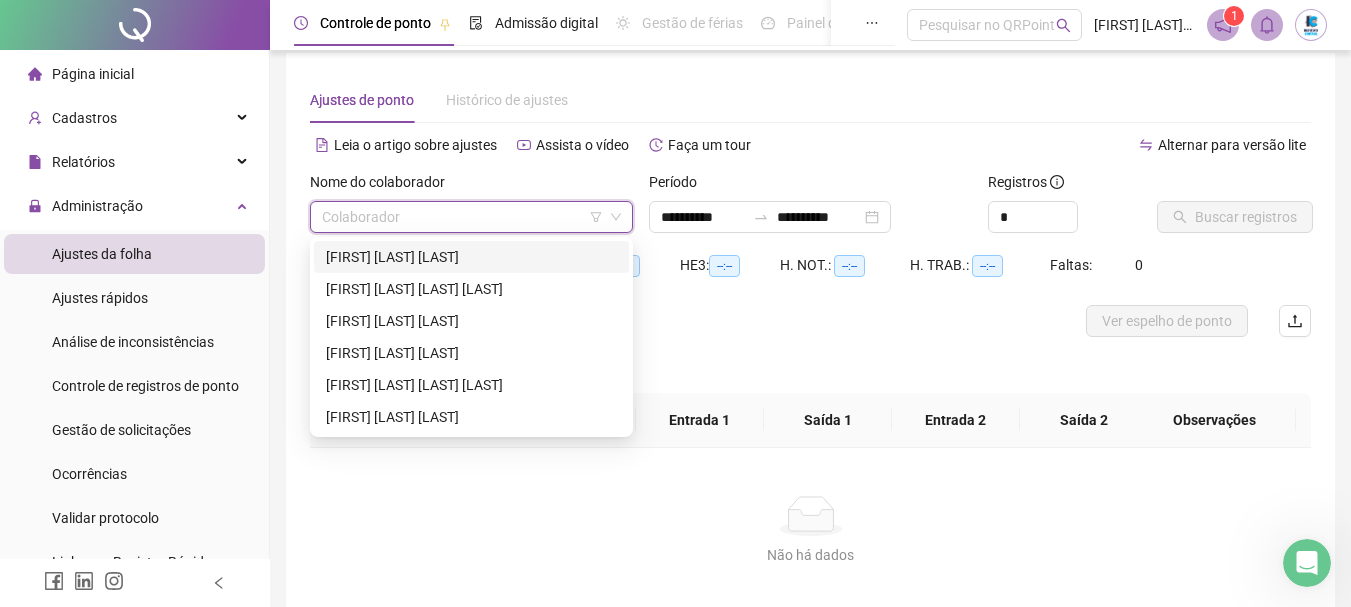 click on "[FIRST] [LAST] [LAST]" at bounding box center [471, 257] 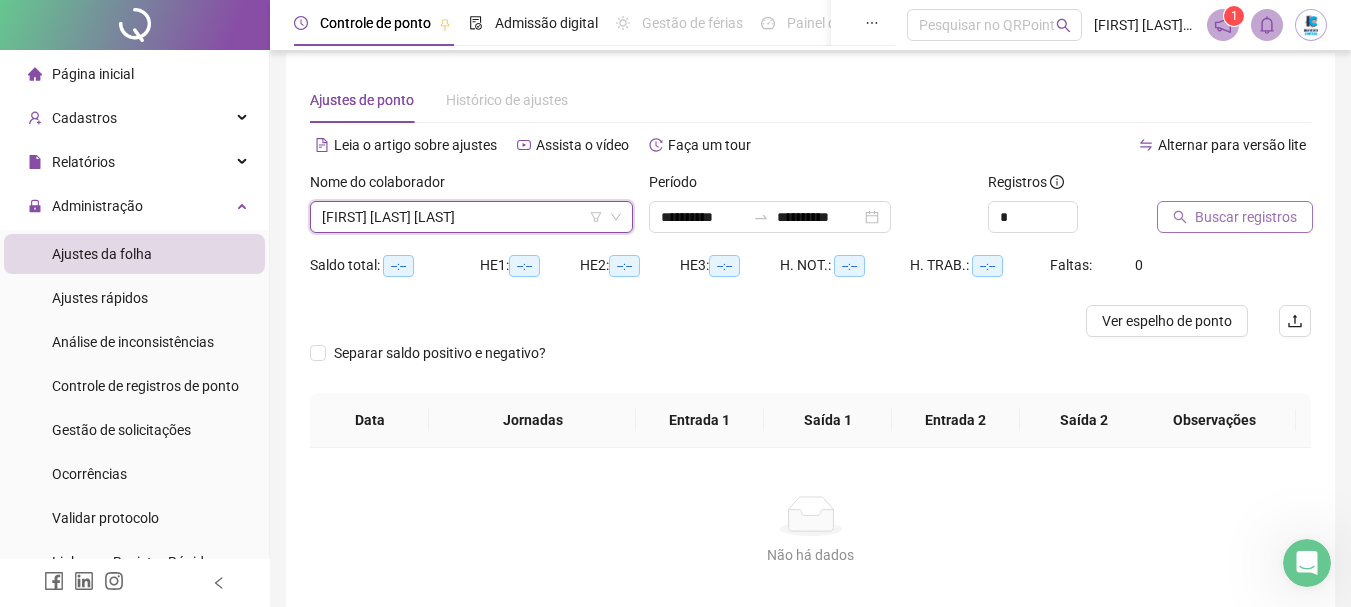 click on "Buscar registros" at bounding box center (1246, 217) 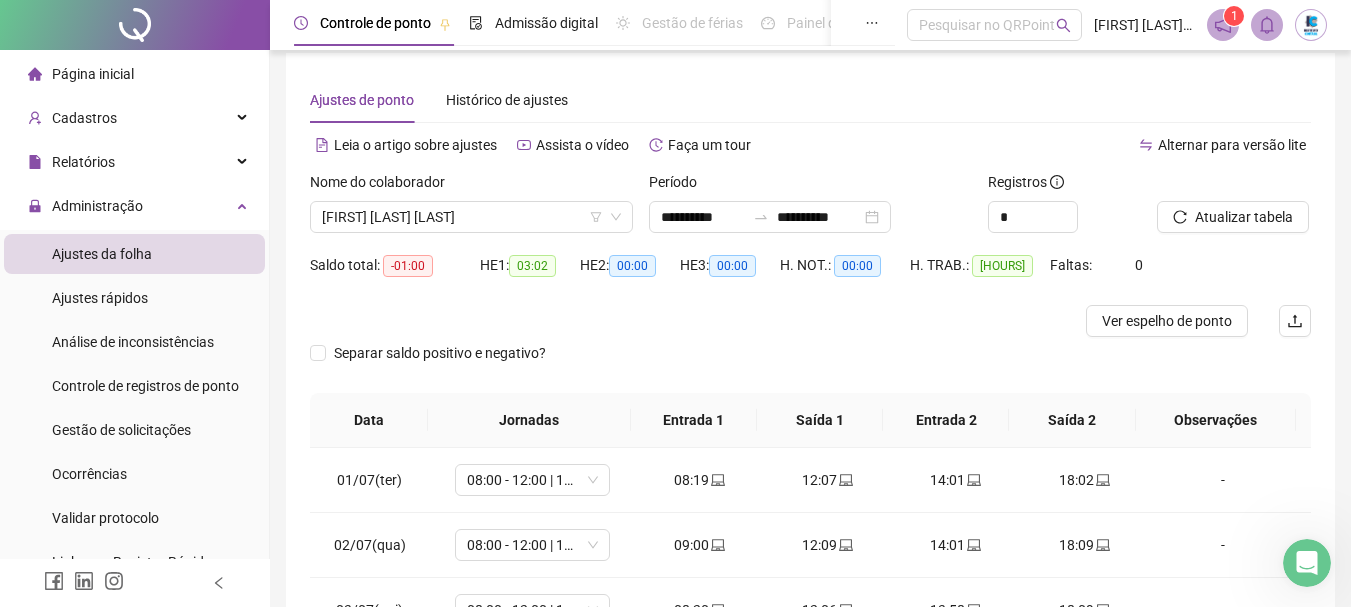 scroll, scrollTop: 113, scrollLeft: 0, axis: vertical 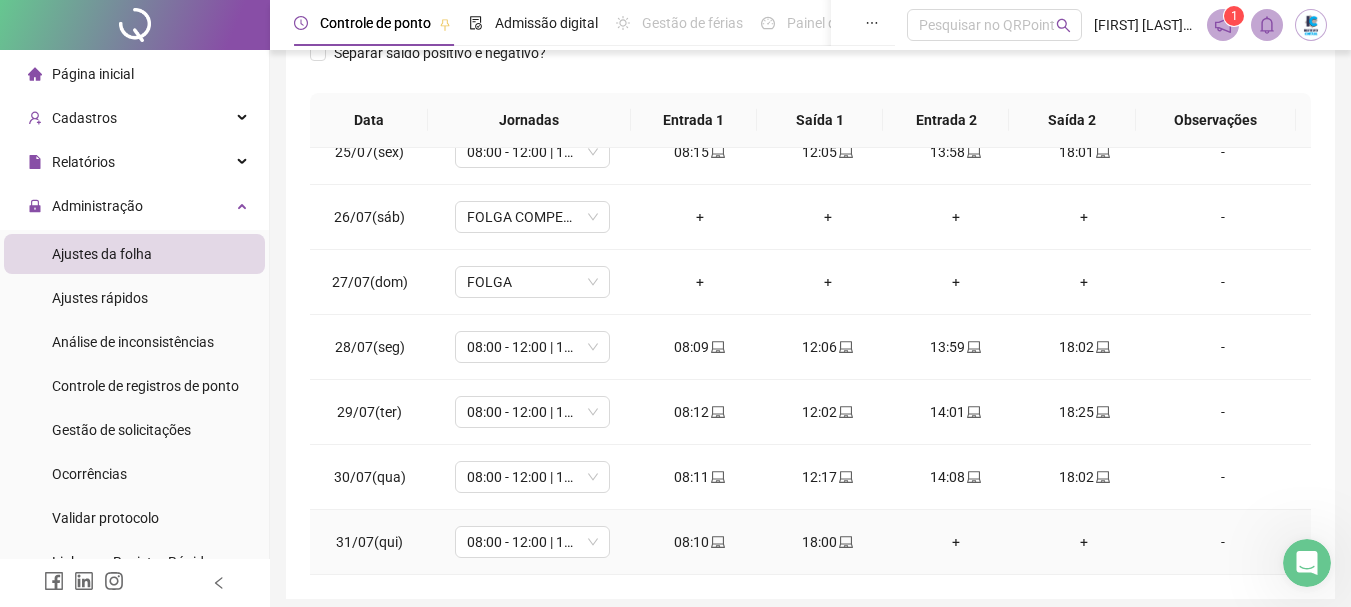 click on "+" at bounding box center [956, 542] 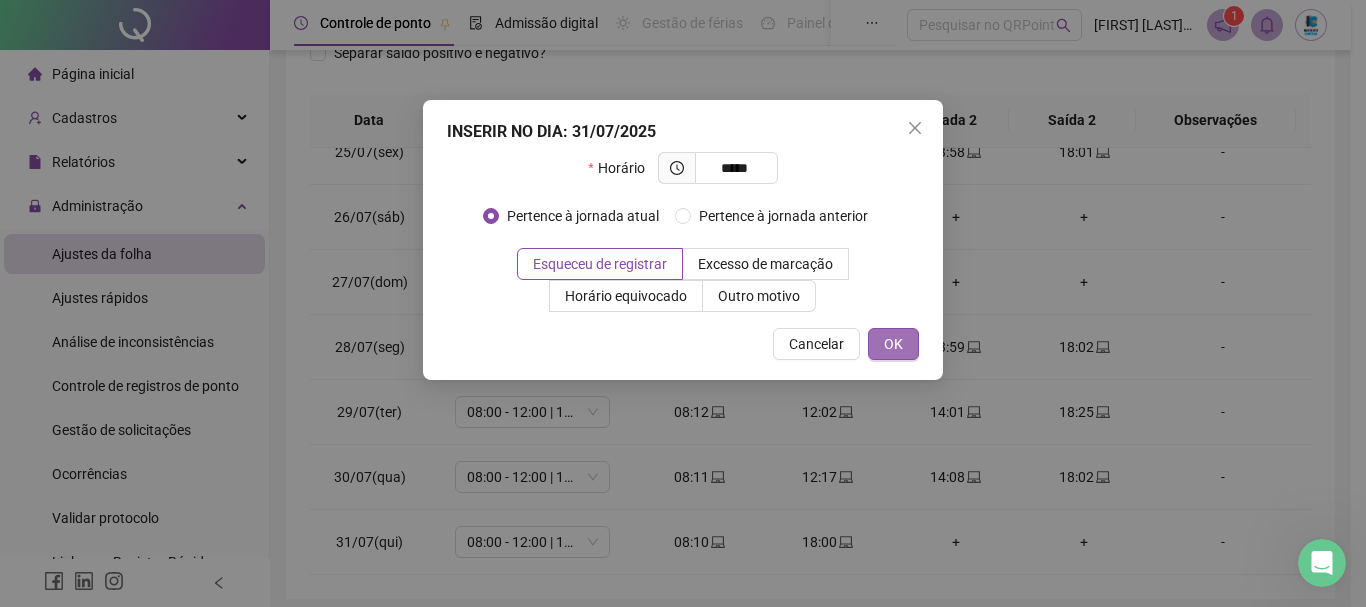 type on "*****" 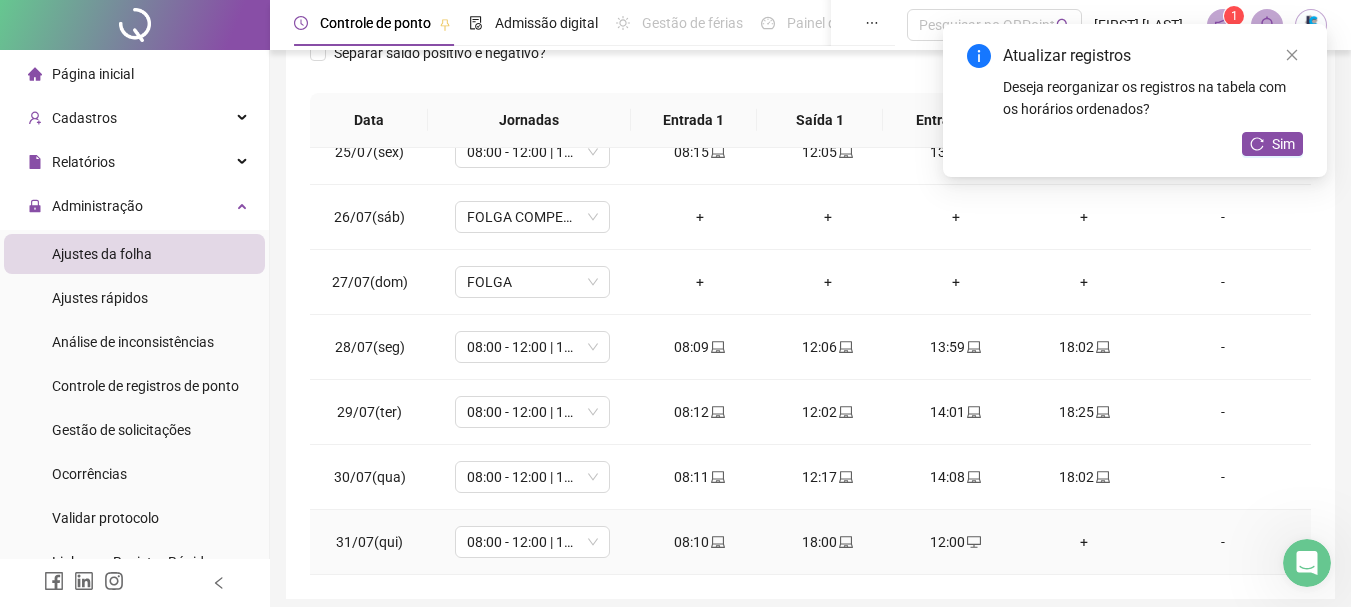 click on "+" at bounding box center (1084, 542) 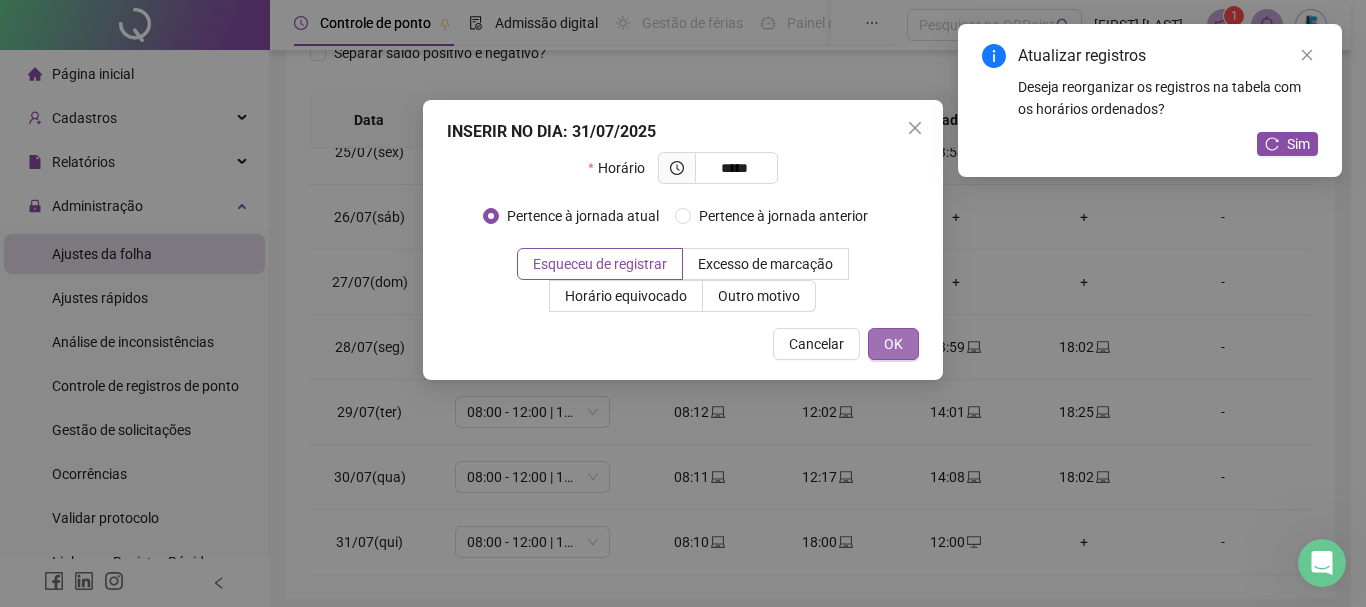 type on "*****" 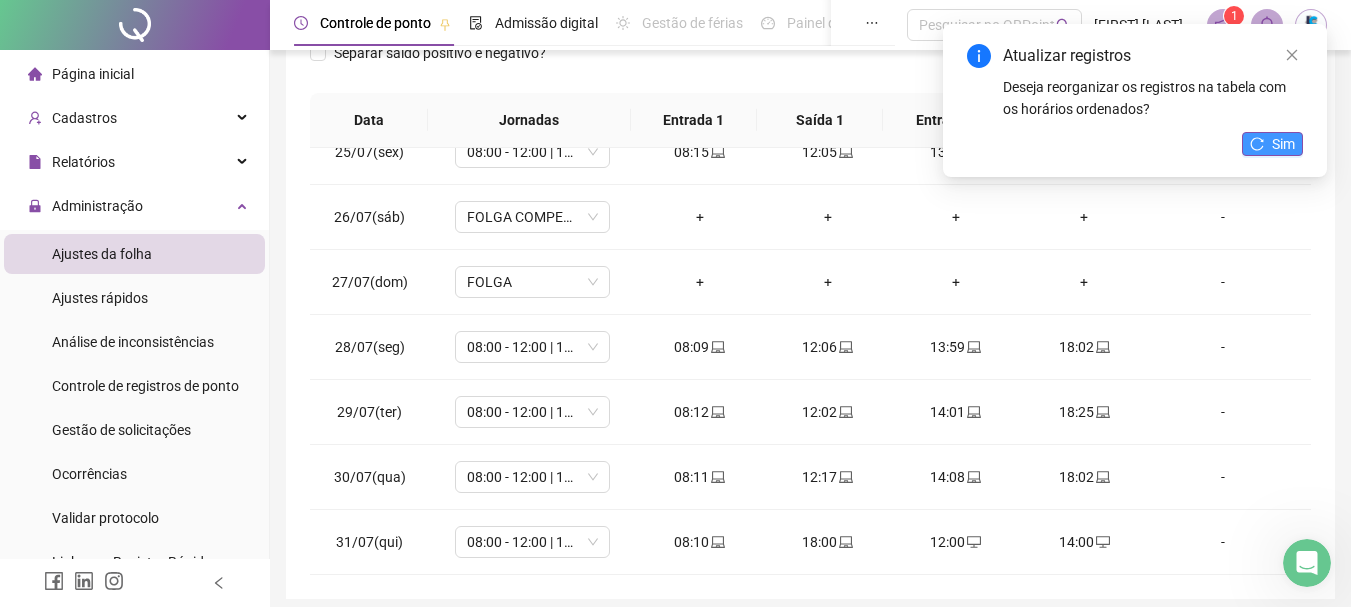 click on "Sim" at bounding box center (1283, 144) 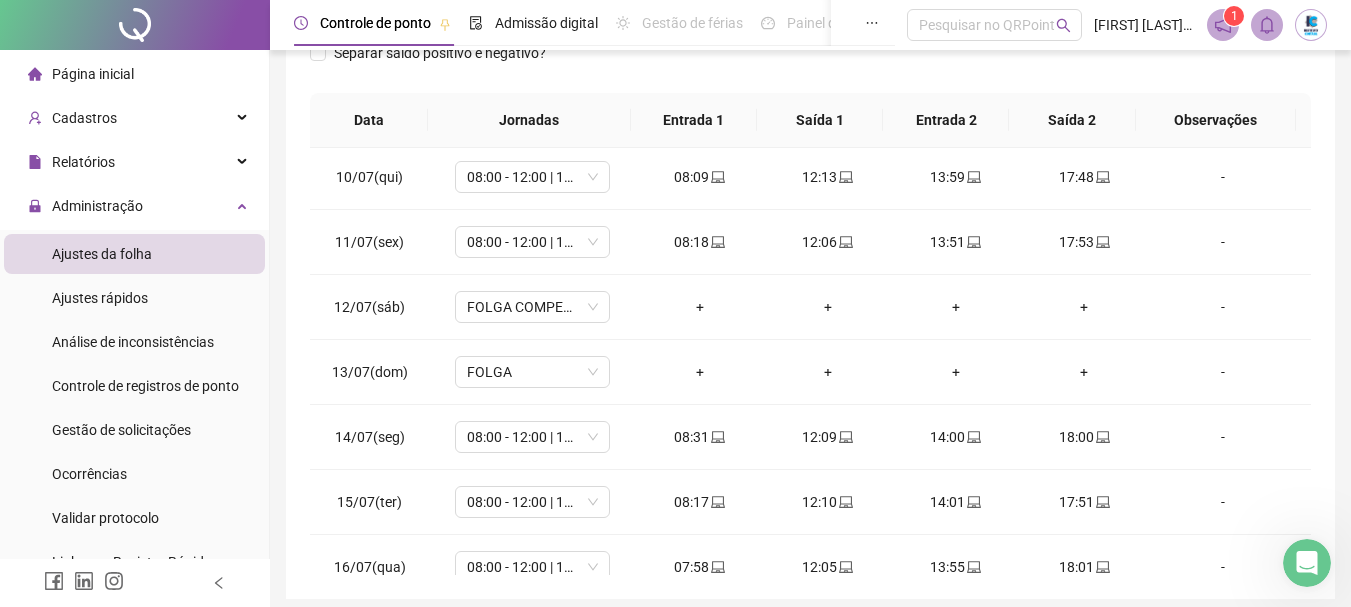 scroll, scrollTop: 0, scrollLeft: 0, axis: both 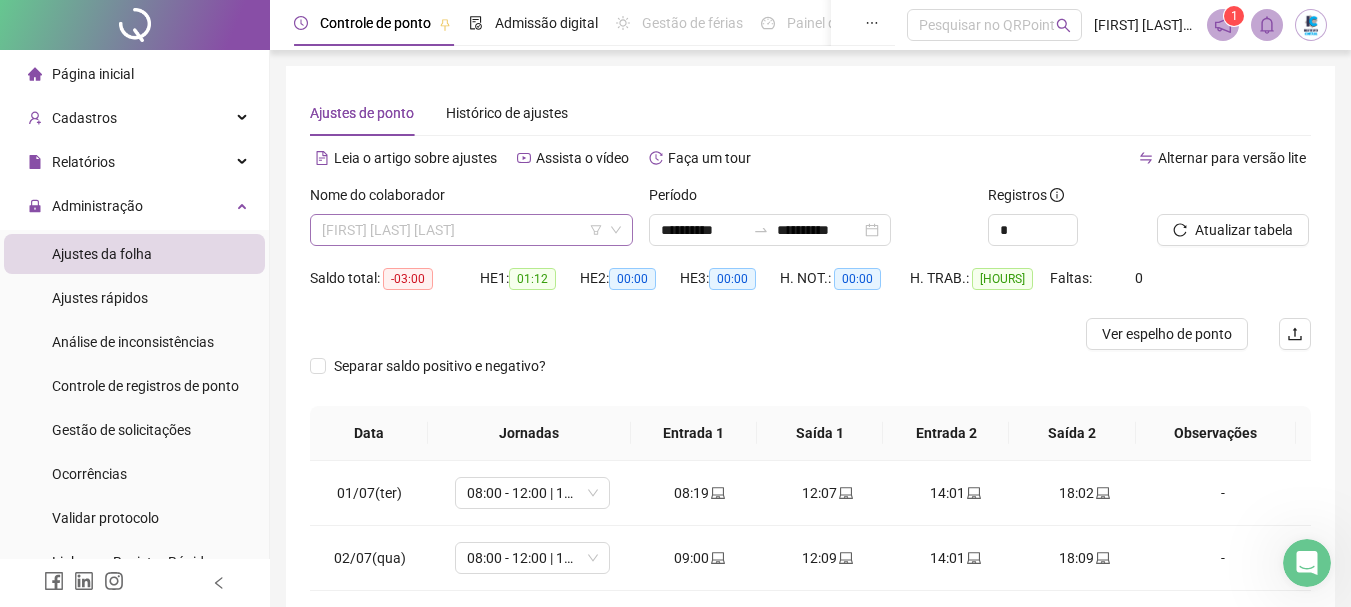 click on "[FIRST] [LAST] [LAST]" at bounding box center (471, 230) 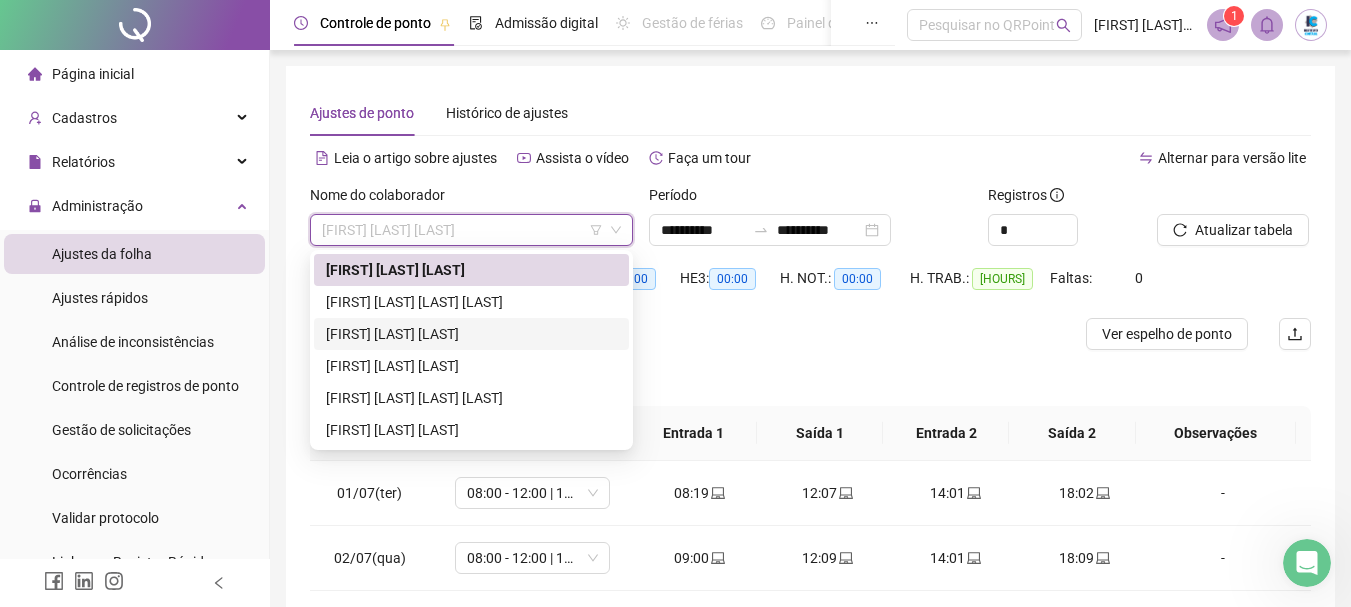click on "[FIRST] [LAST] [LAST]" at bounding box center [471, 334] 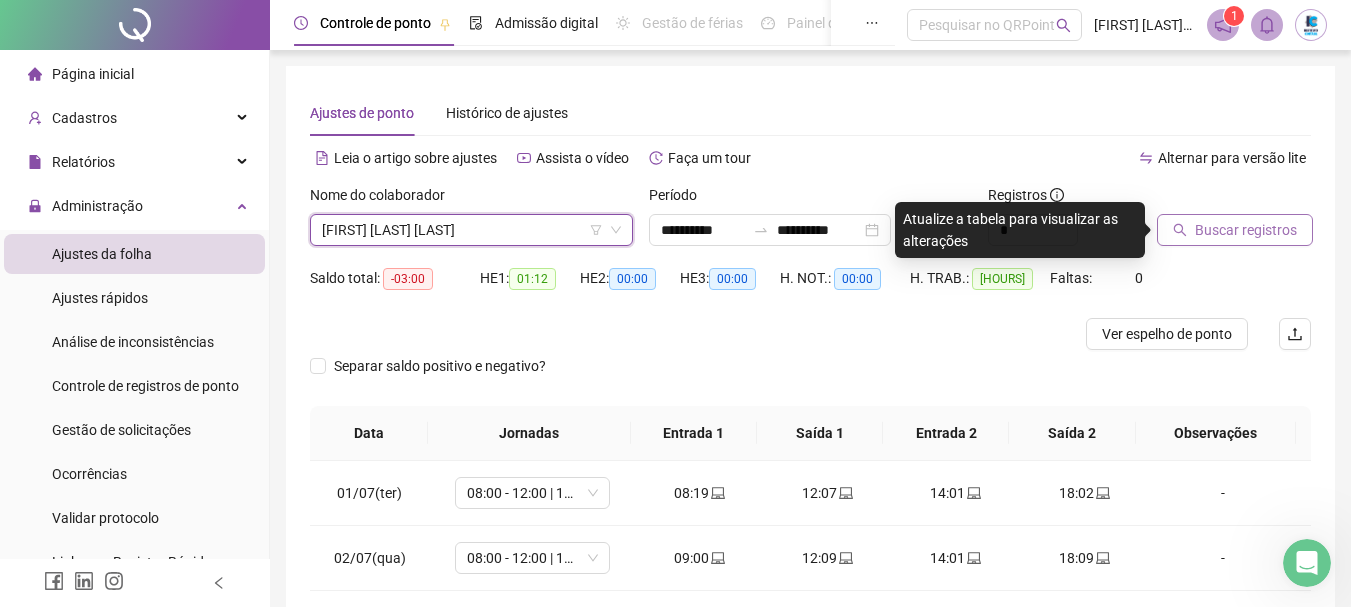 click on "Buscar registros" at bounding box center [1246, 230] 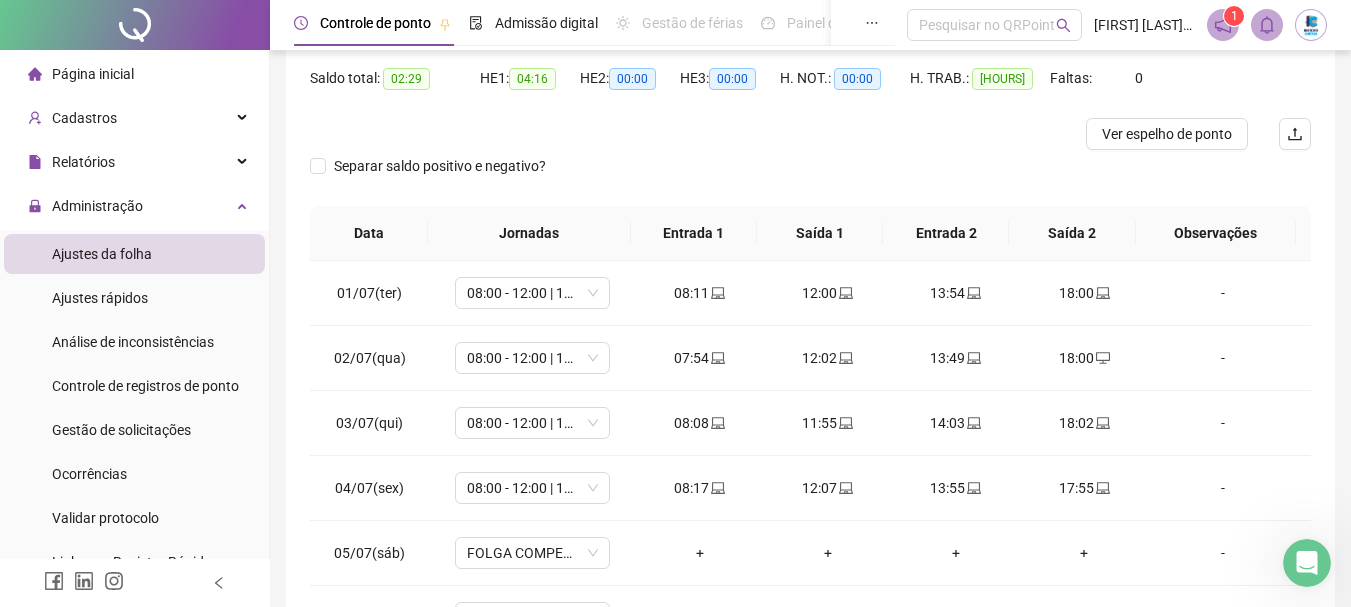 scroll, scrollTop: 391, scrollLeft: 0, axis: vertical 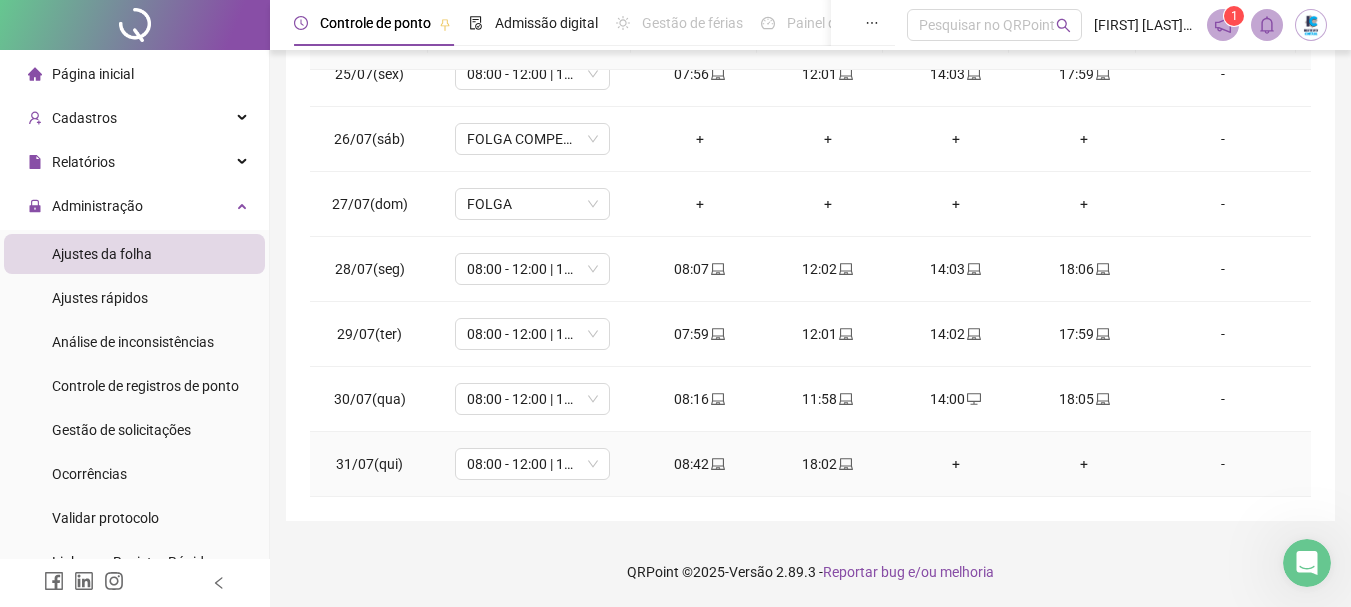 click on "+" at bounding box center (956, 464) 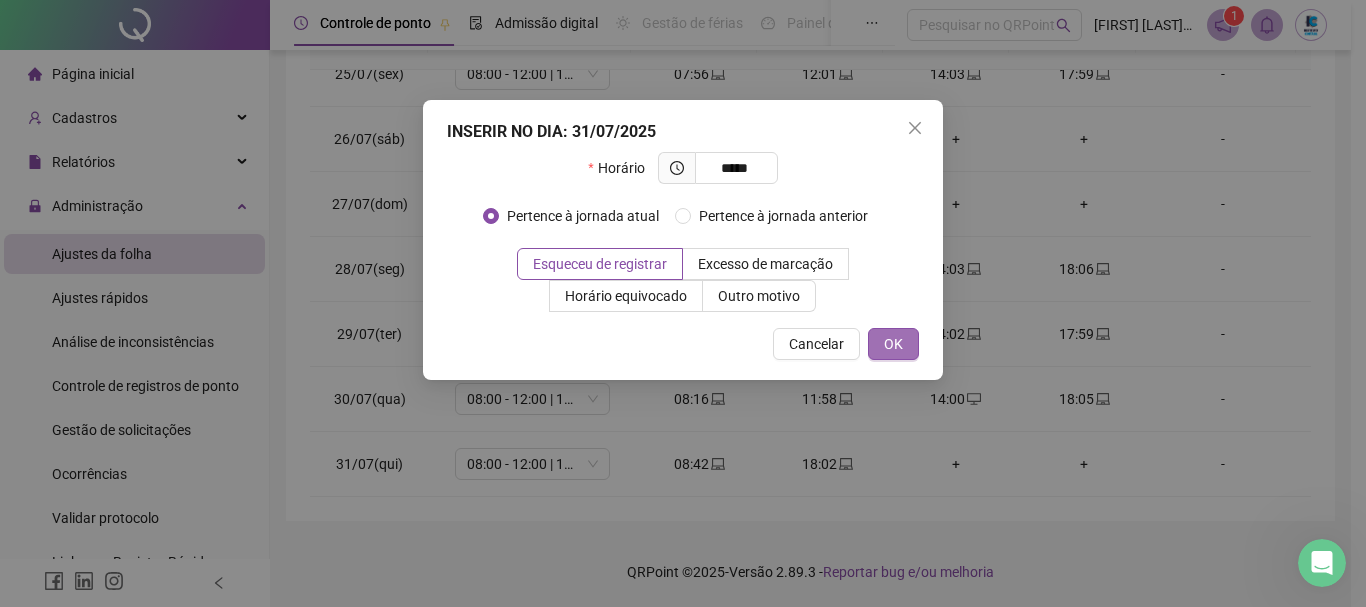 type on "*****" 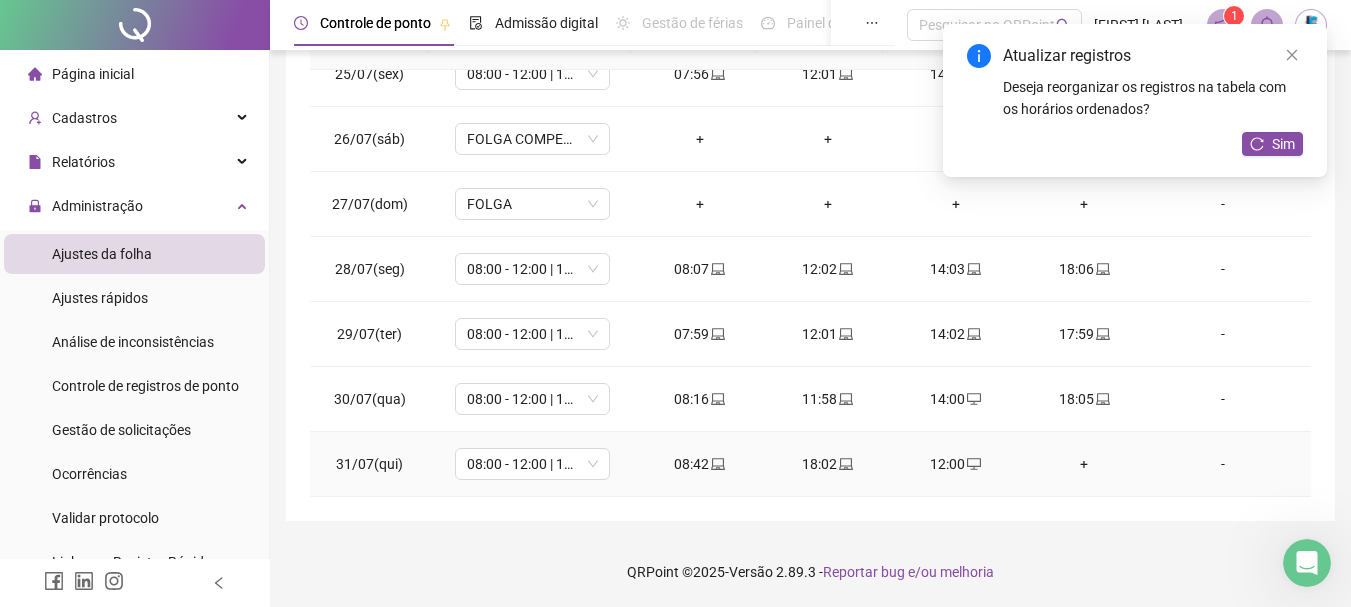 click on "+" at bounding box center [1084, 464] 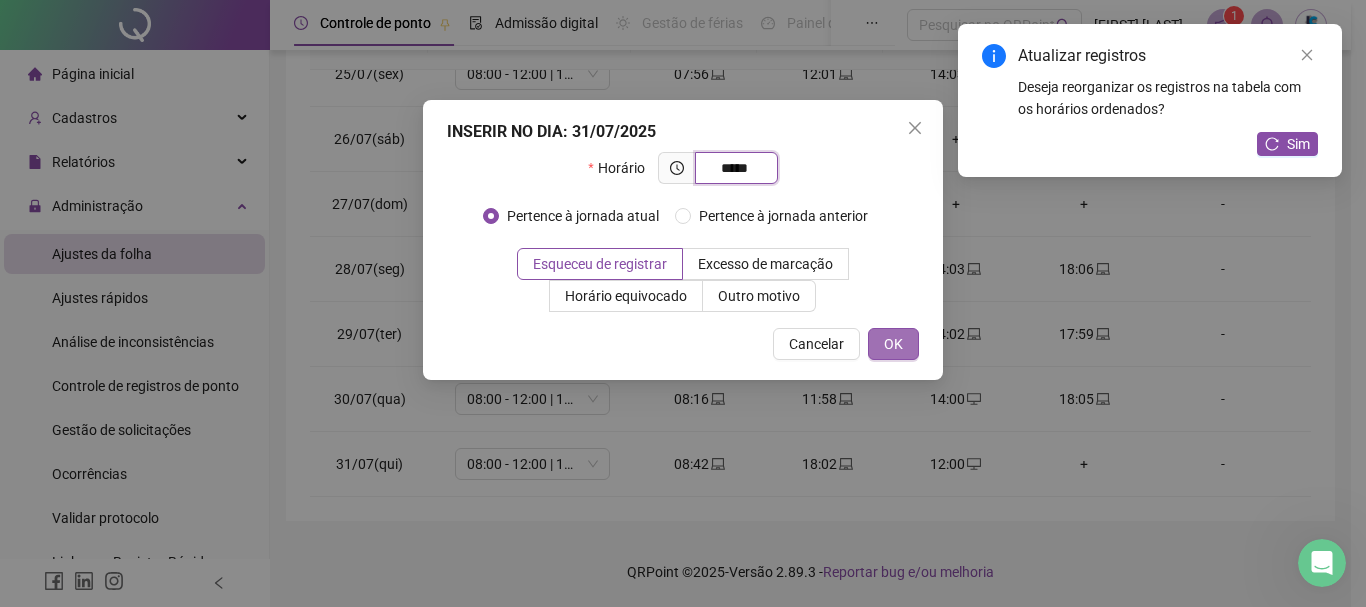 type on "*****" 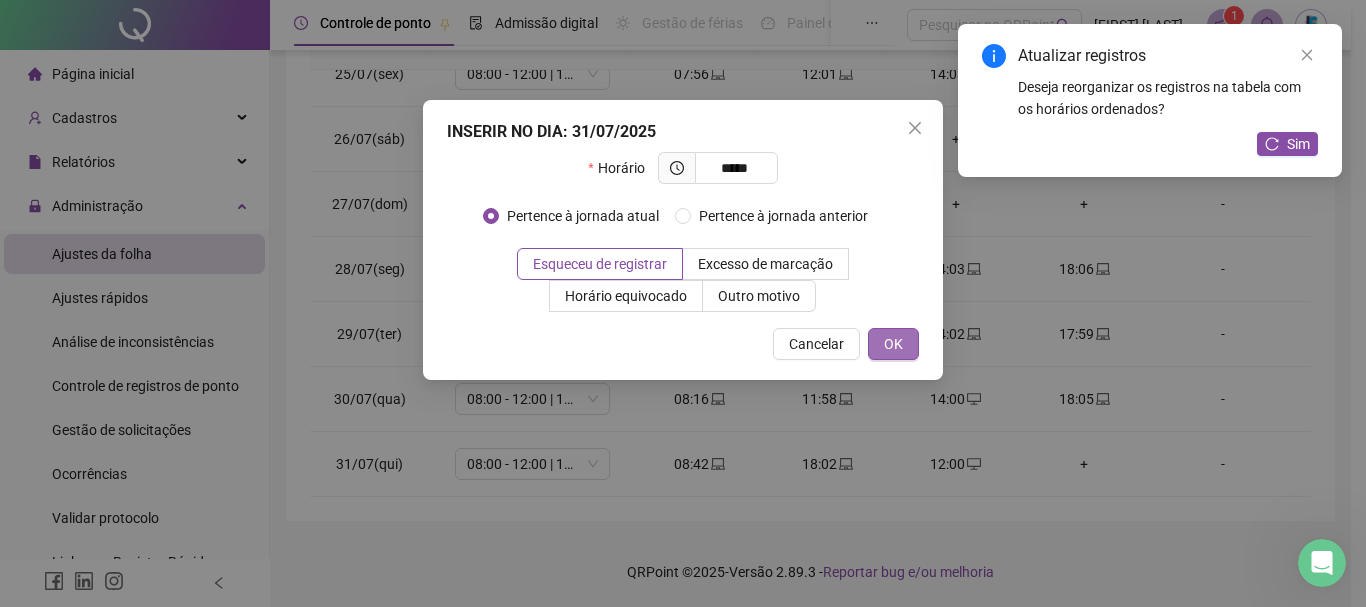 click on "OK" at bounding box center (893, 344) 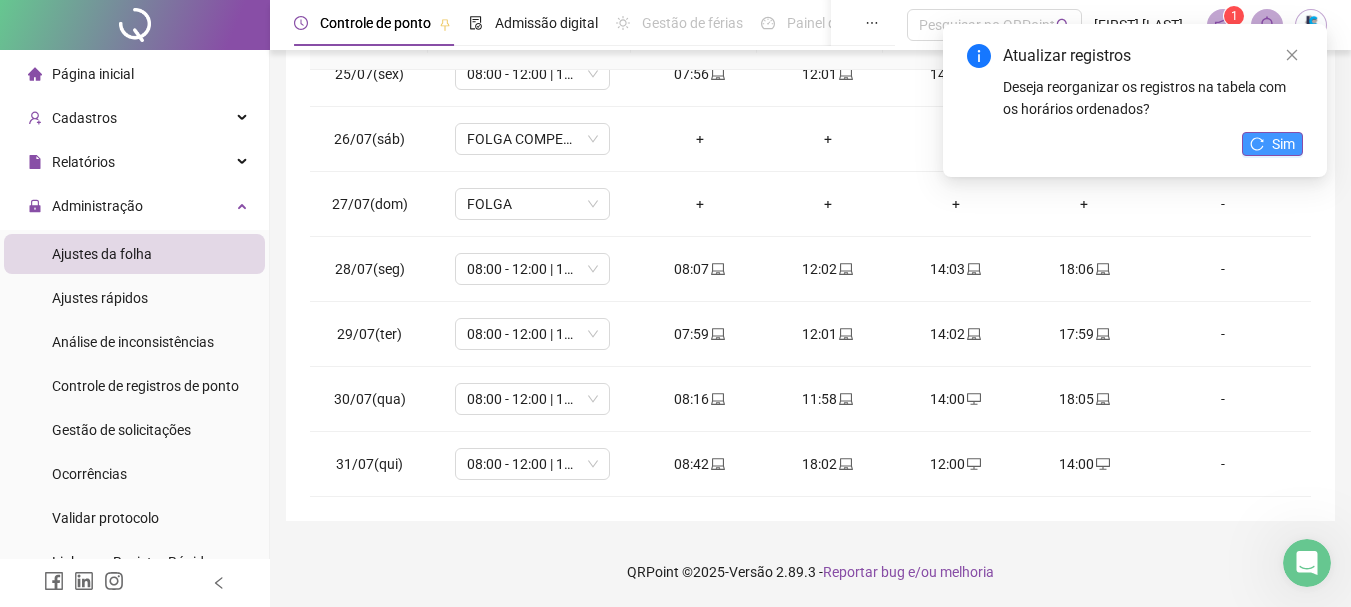 click on "Sim" at bounding box center (1272, 144) 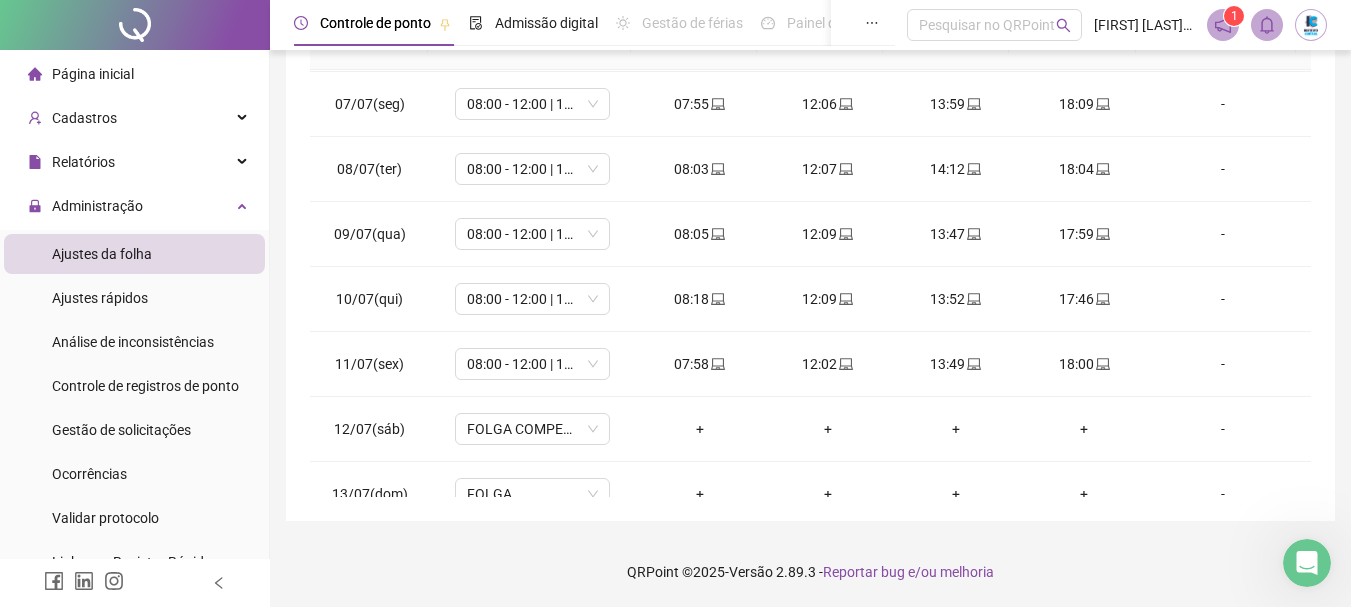 scroll, scrollTop: 0, scrollLeft: 0, axis: both 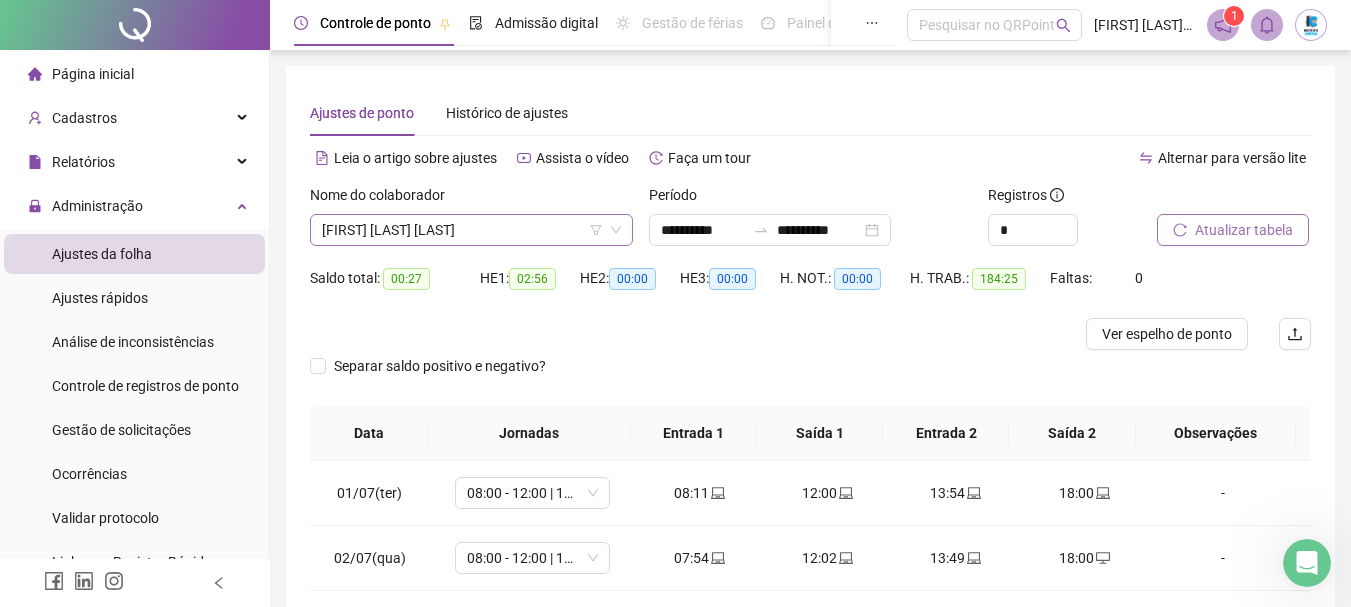 click on "[FIRST] [LAST] [LAST]" at bounding box center [471, 230] 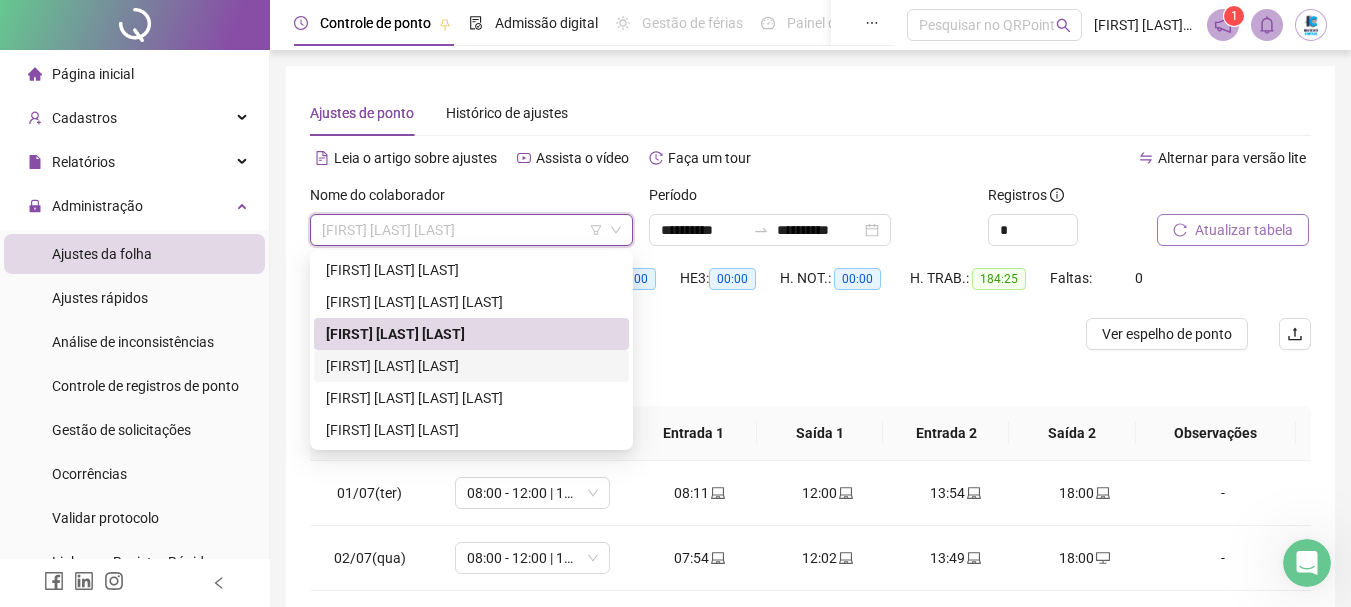 click on "[FIRST] [LAST] [LAST]" at bounding box center [471, 366] 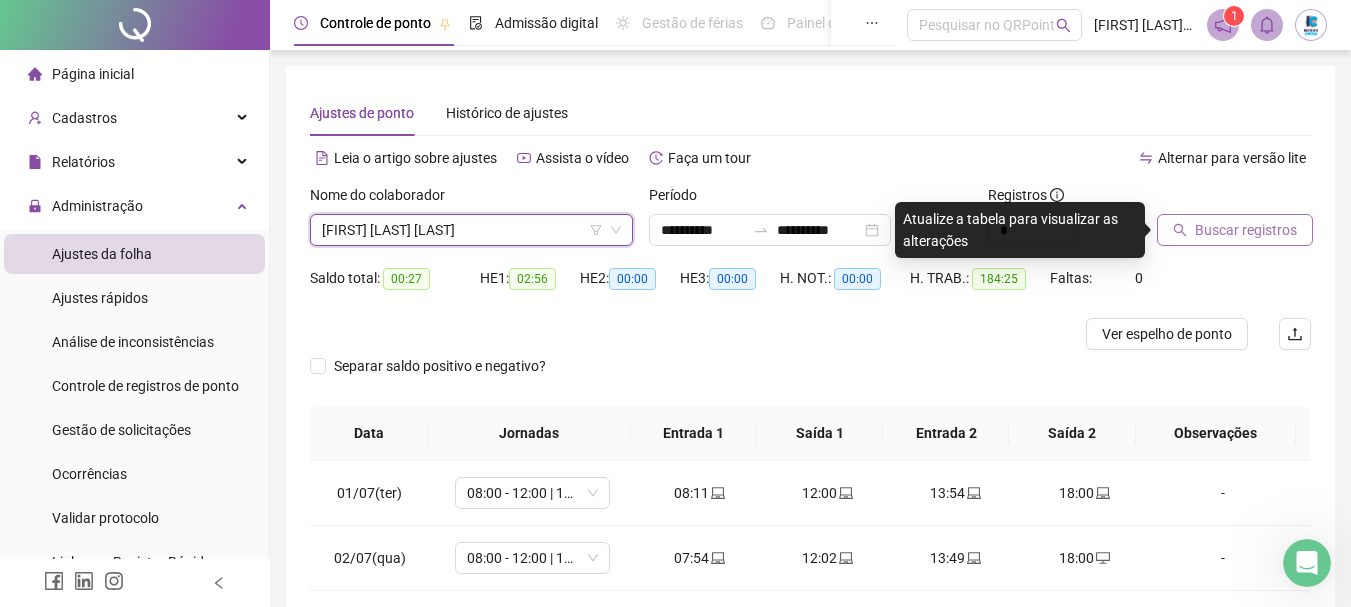 click on "Buscar registros" at bounding box center [1246, 230] 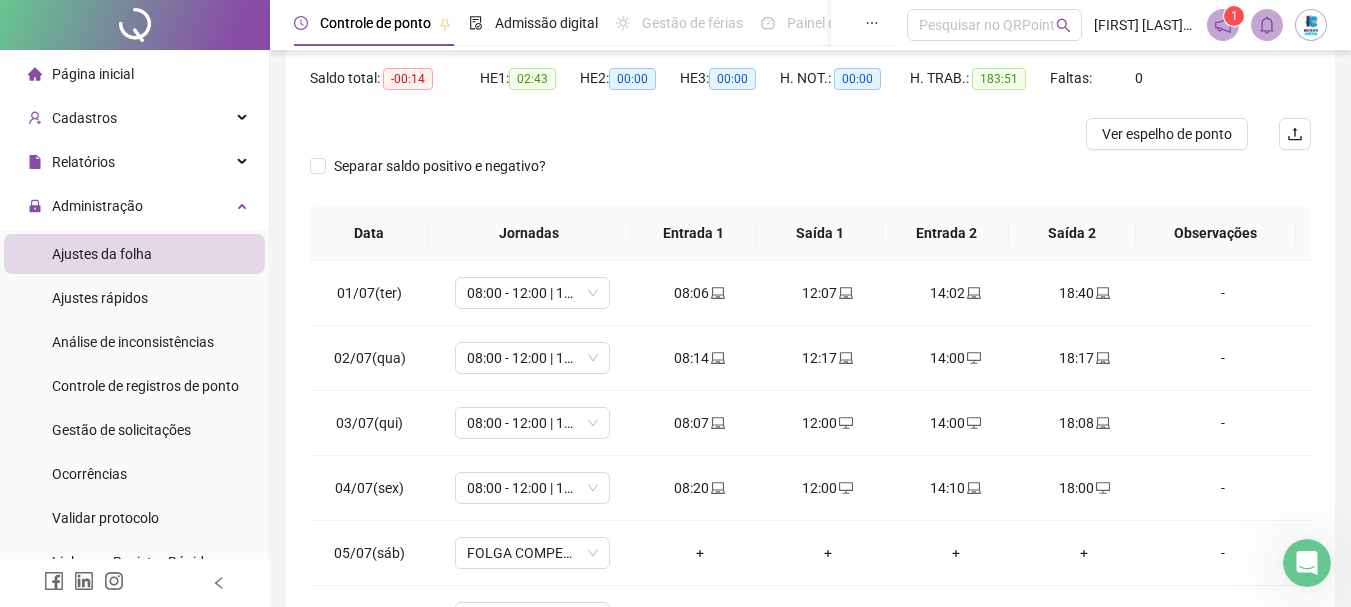 scroll, scrollTop: 300, scrollLeft: 0, axis: vertical 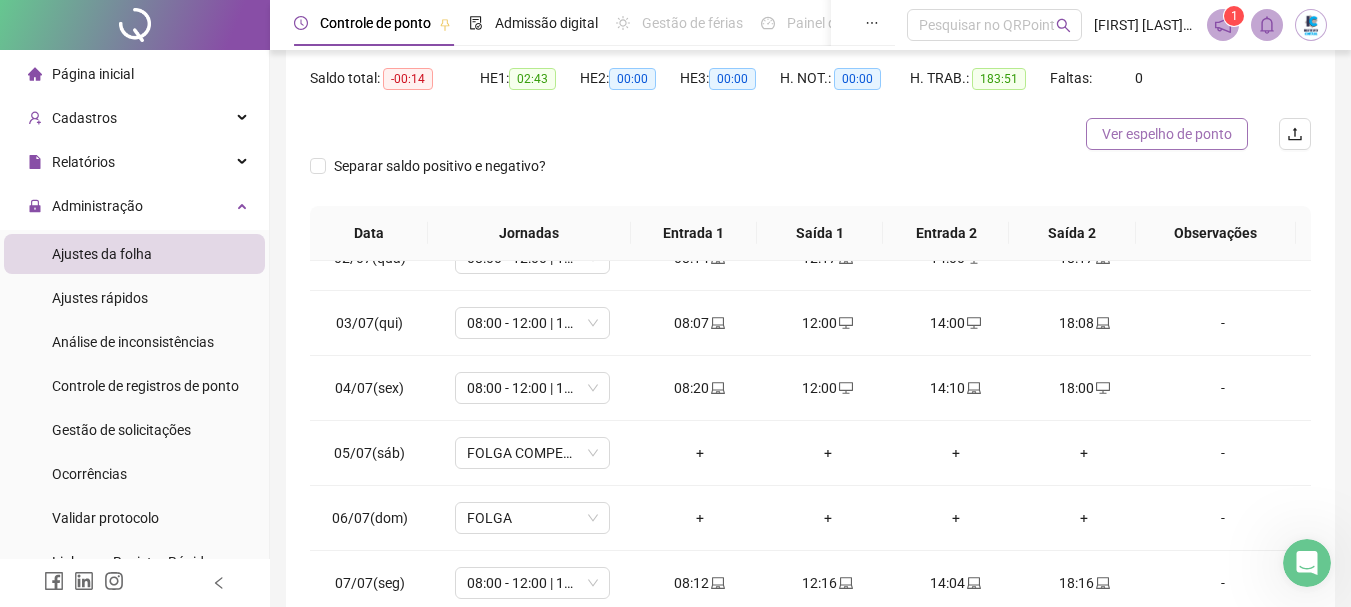 click on "Ver espelho de ponto" at bounding box center (1167, 134) 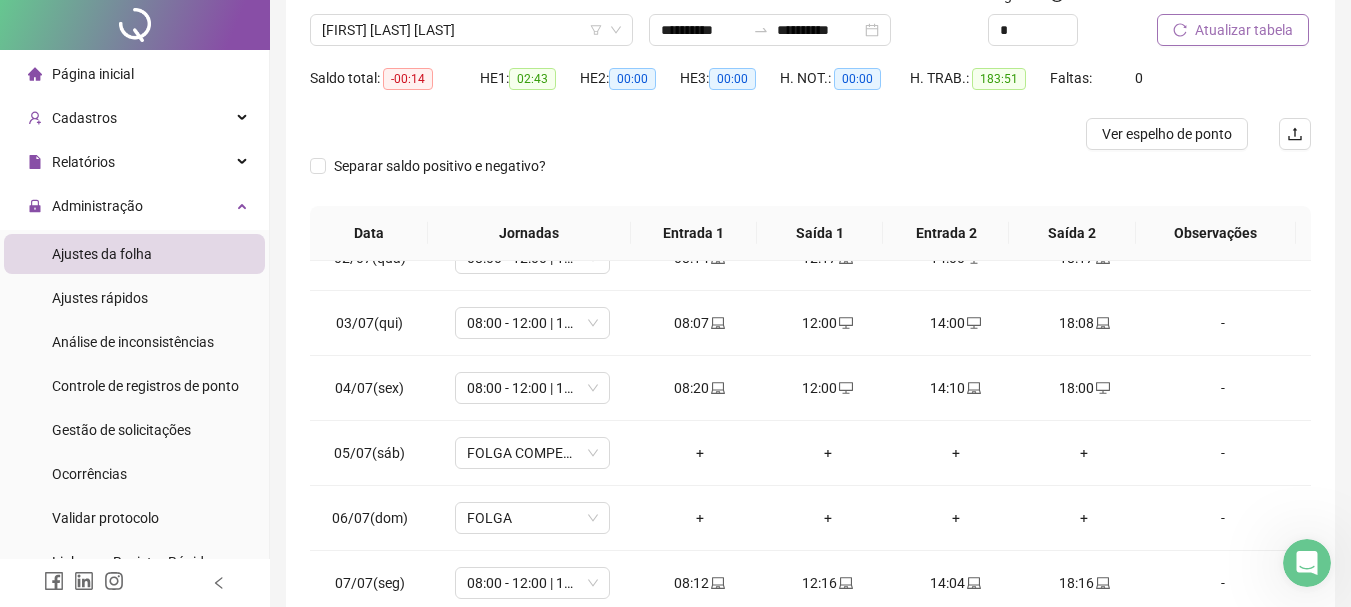 scroll, scrollTop: 0, scrollLeft: 0, axis: both 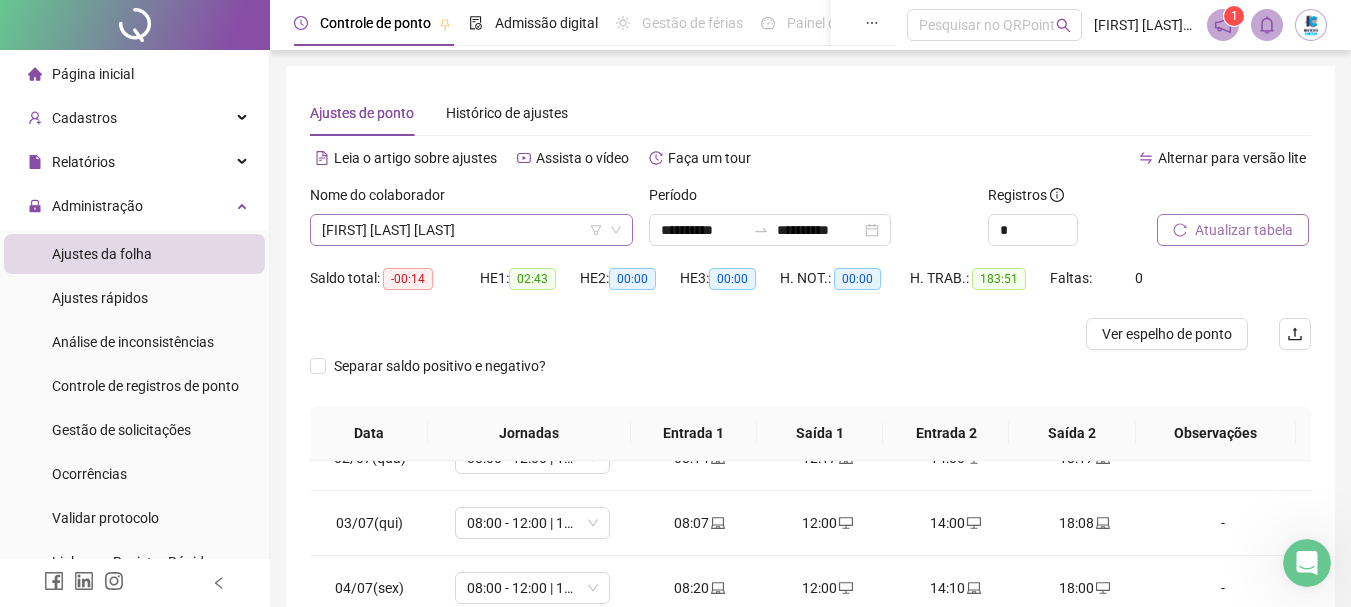 click on "[FIRST] [LAST] [LAST]" at bounding box center (471, 230) 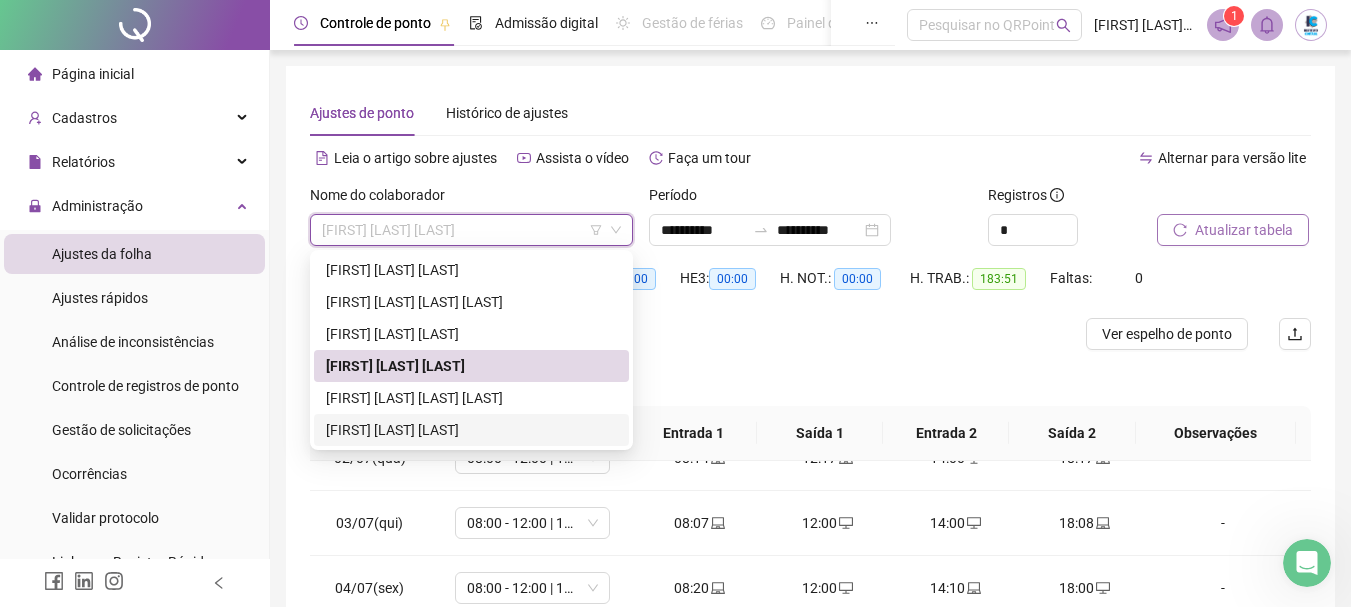 click on "[FIRST] [LAST] [LAST]" at bounding box center [471, 430] 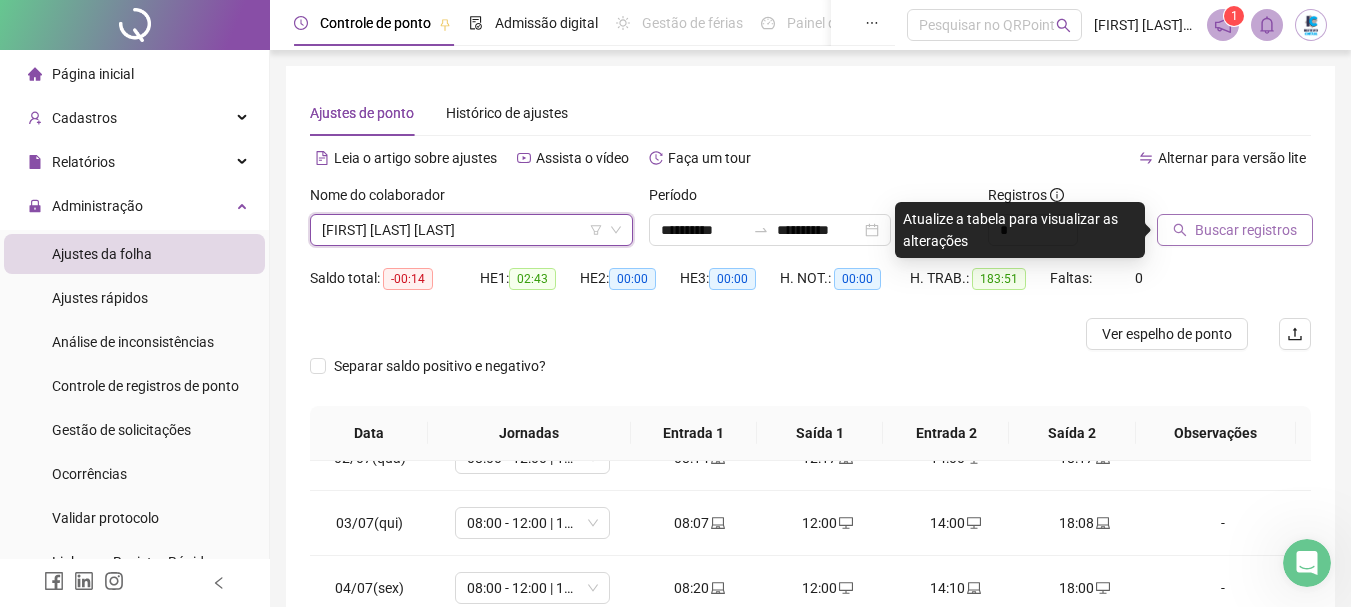click on "Buscar registros" at bounding box center (1246, 230) 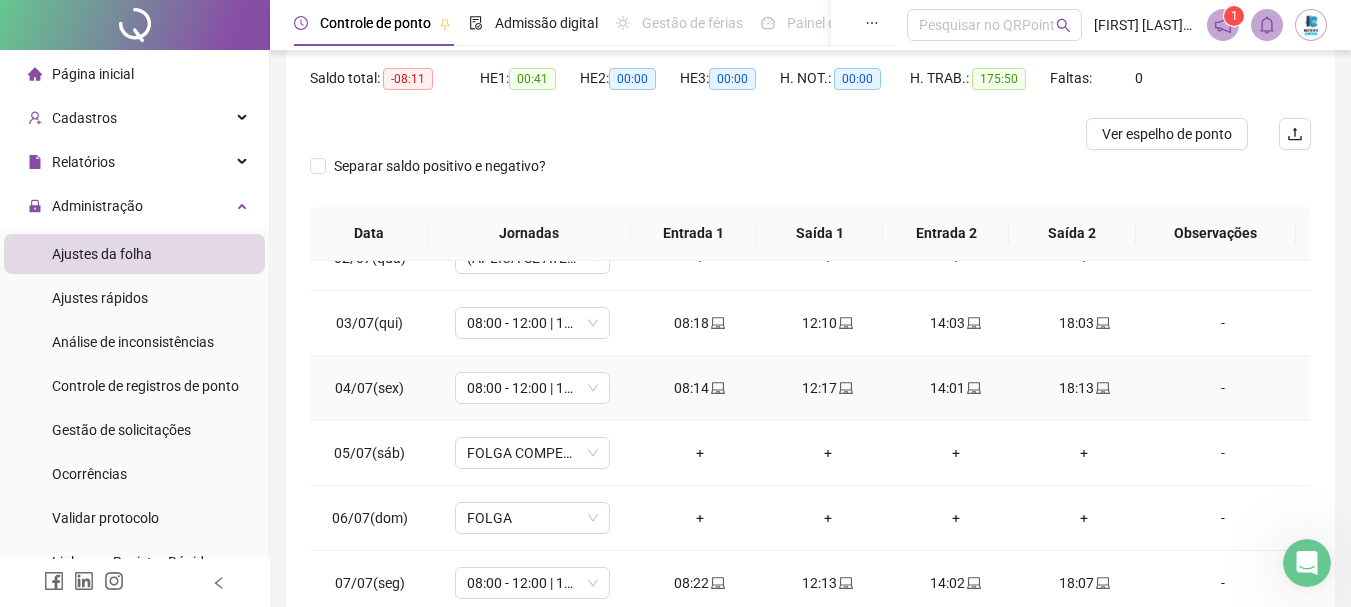 scroll, scrollTop: 391, scrollLeft: 0, axis: vertical 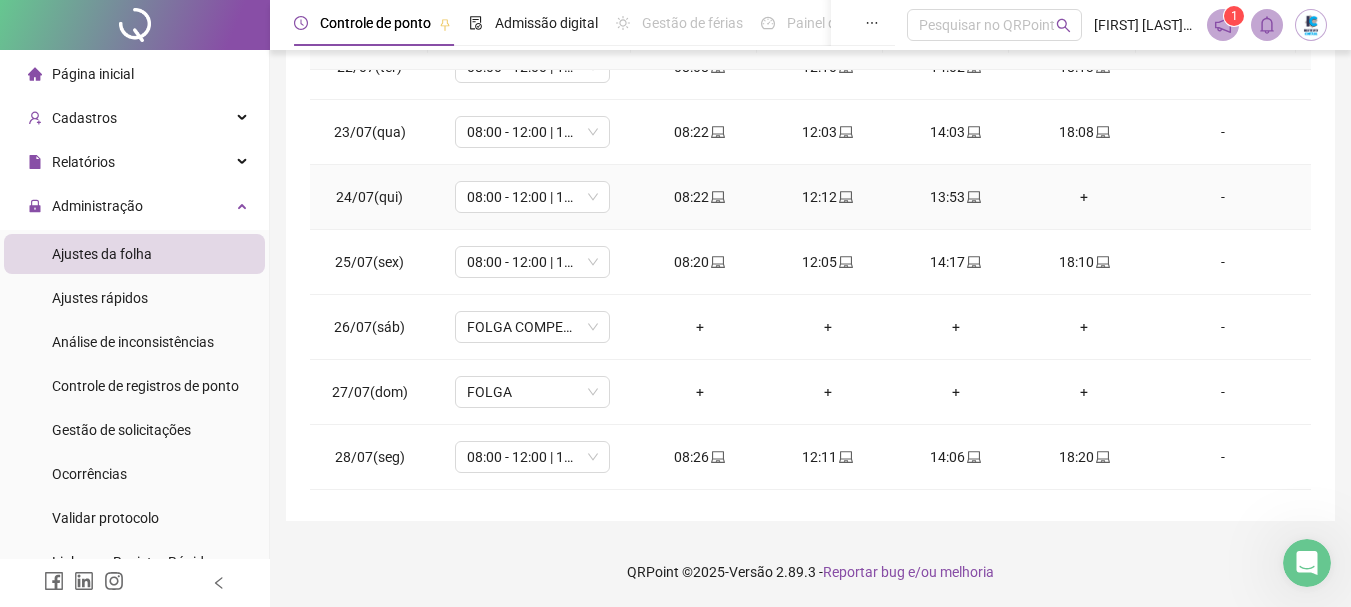 click on "+" at bounding box center (1084, 197) 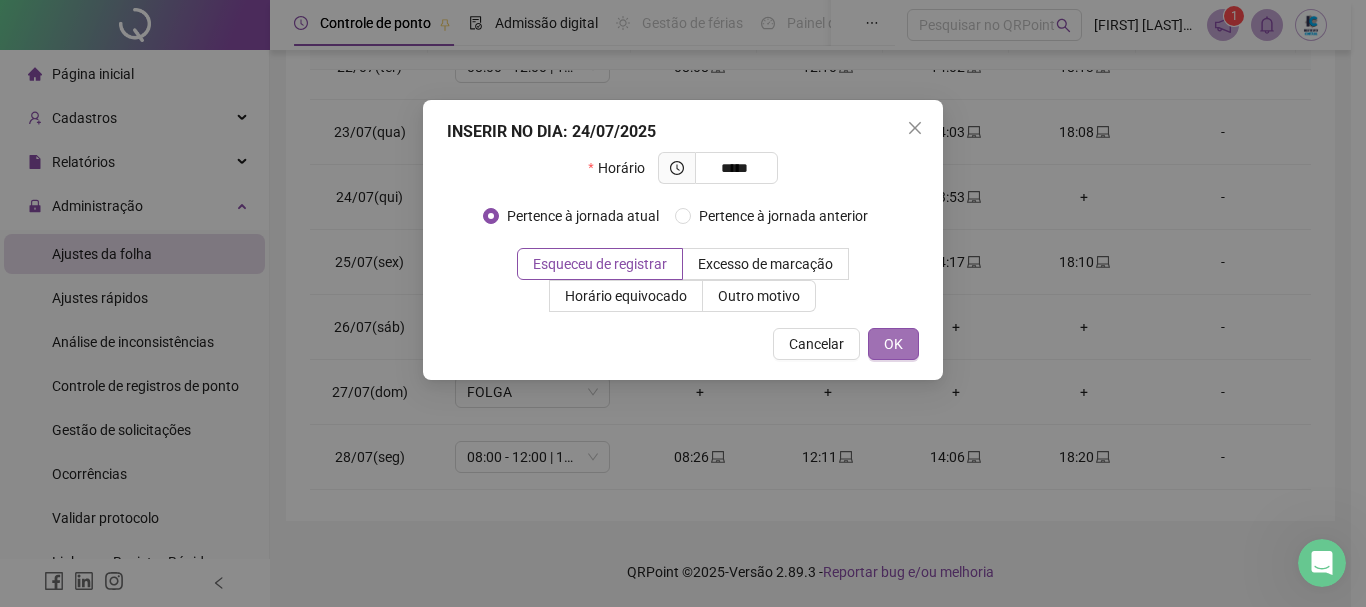 type on "*****" 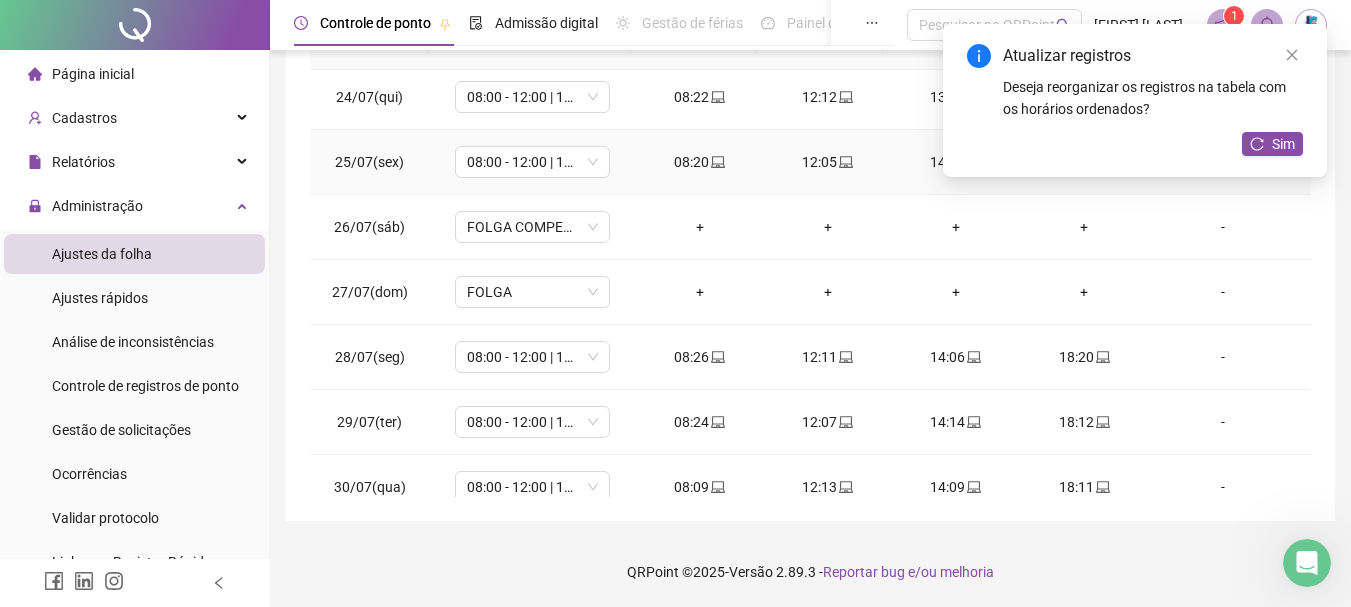 scroll, scrollTop: 1588, scrollLeft: 0, axis: vertical 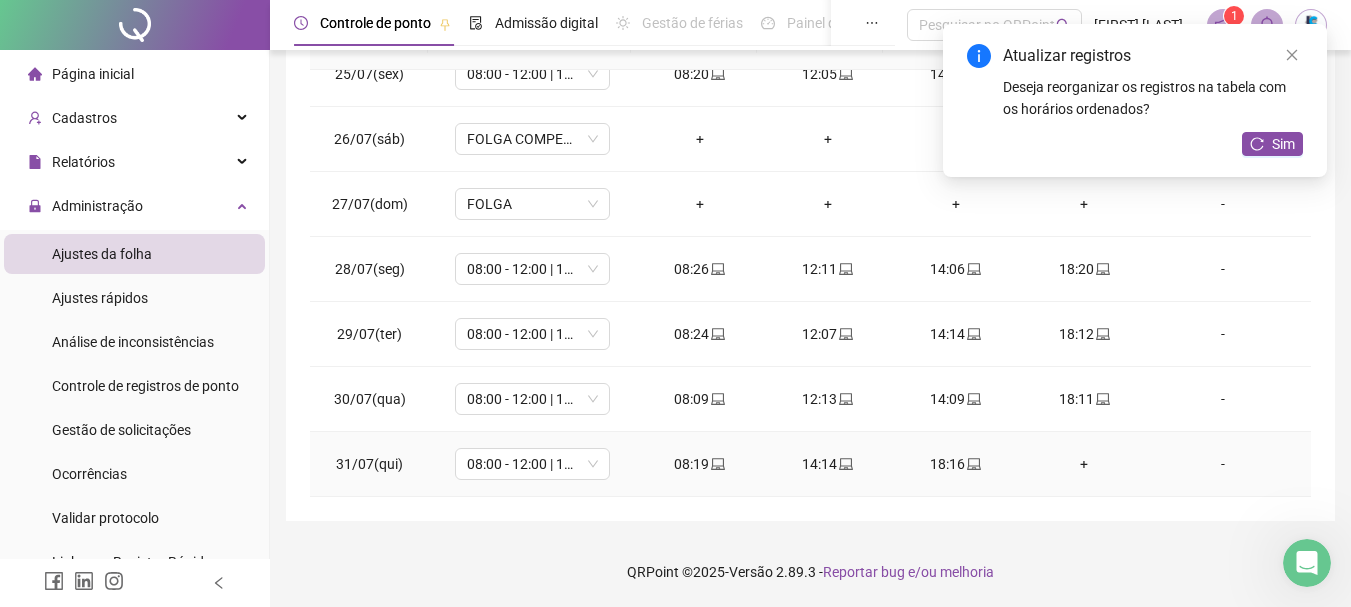 click on "+" at bounding box center [1084, 464] 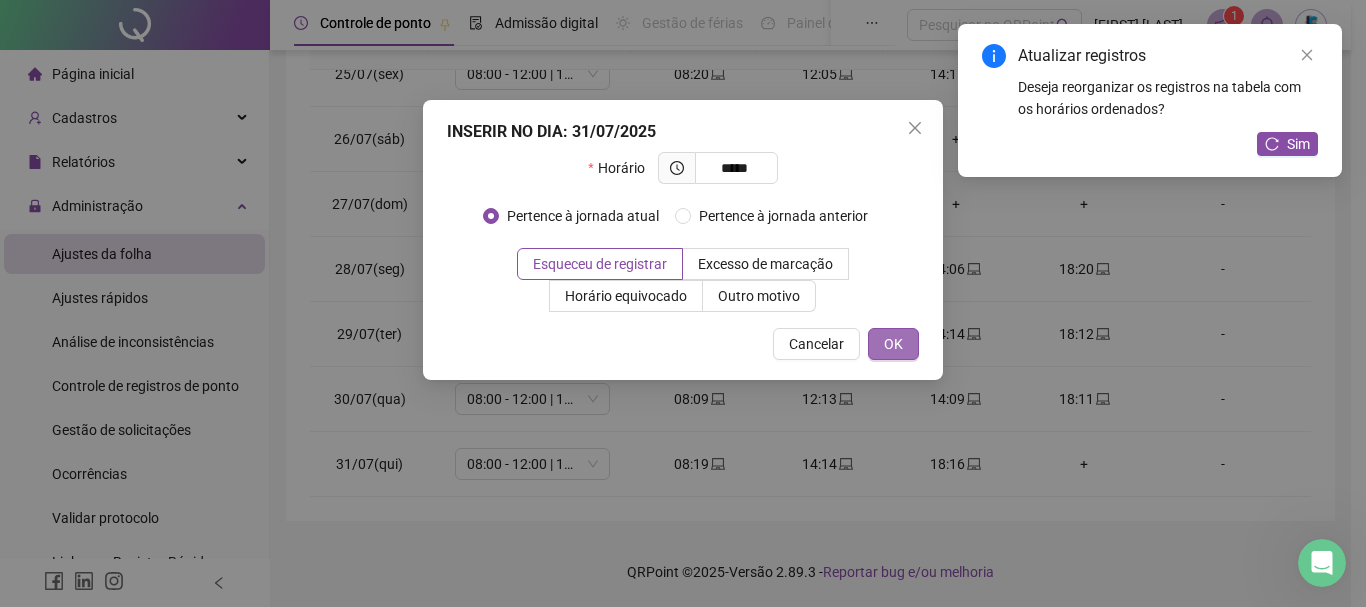 type on "*****" 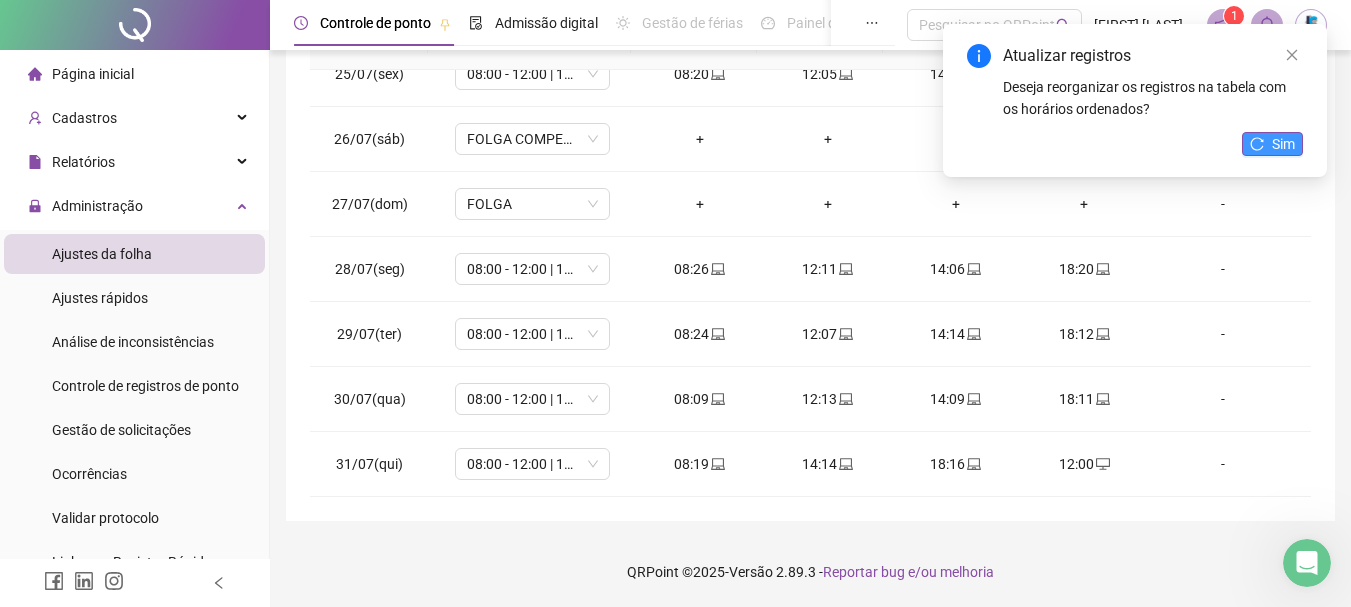 click 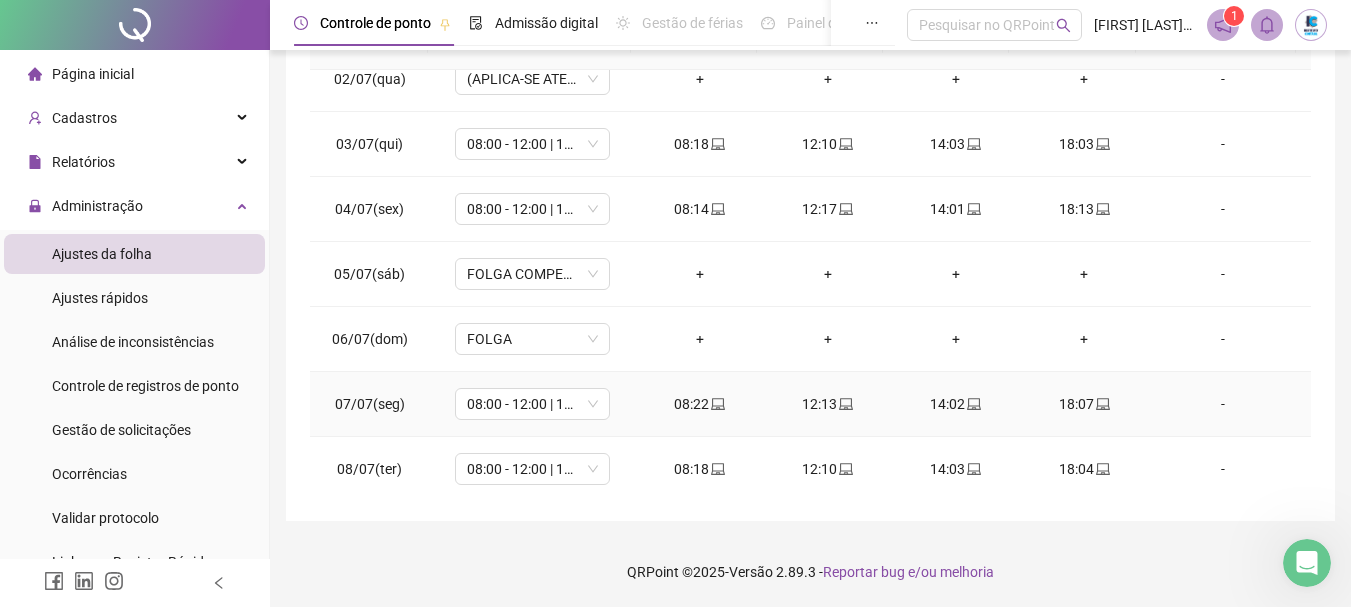 scroll, scrollTop: 0, scrollLeft: 0, axis: both 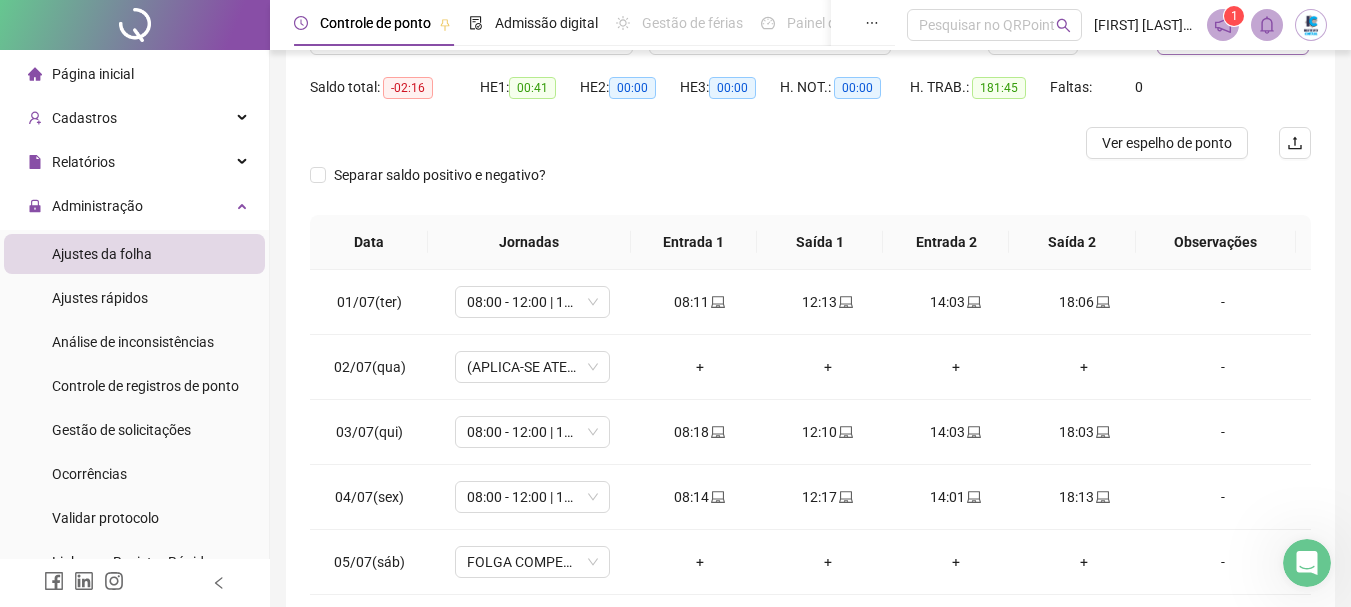click on "Página inicial" at bounding box center (134, 74) 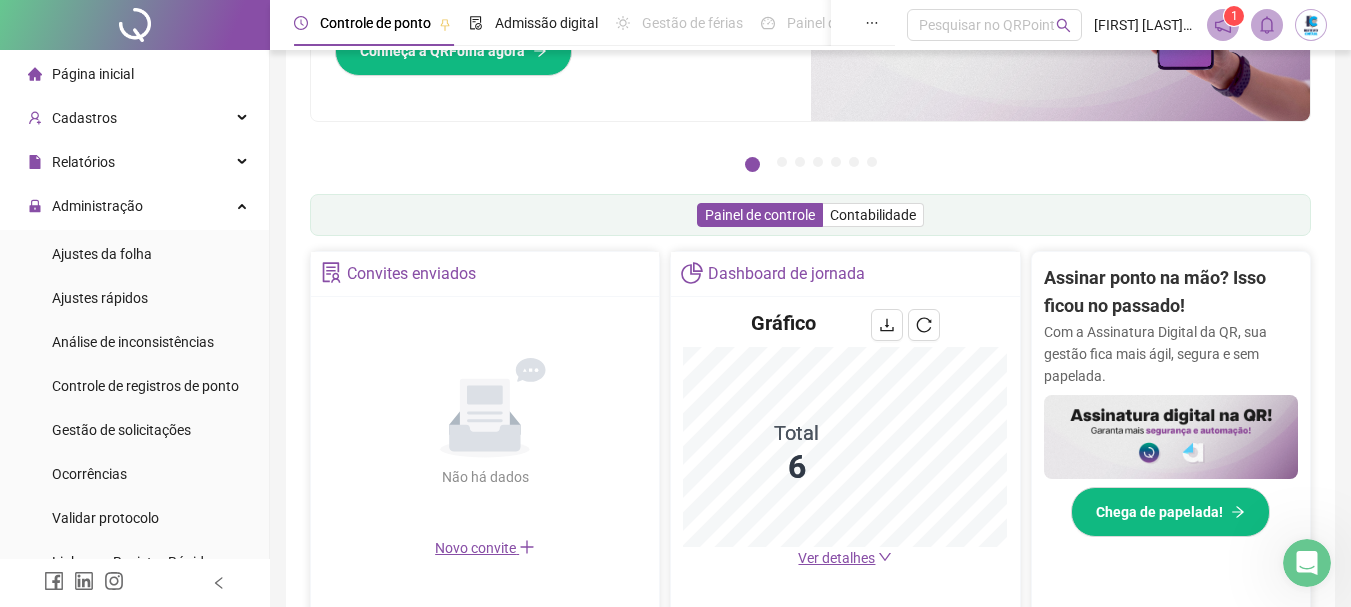 type 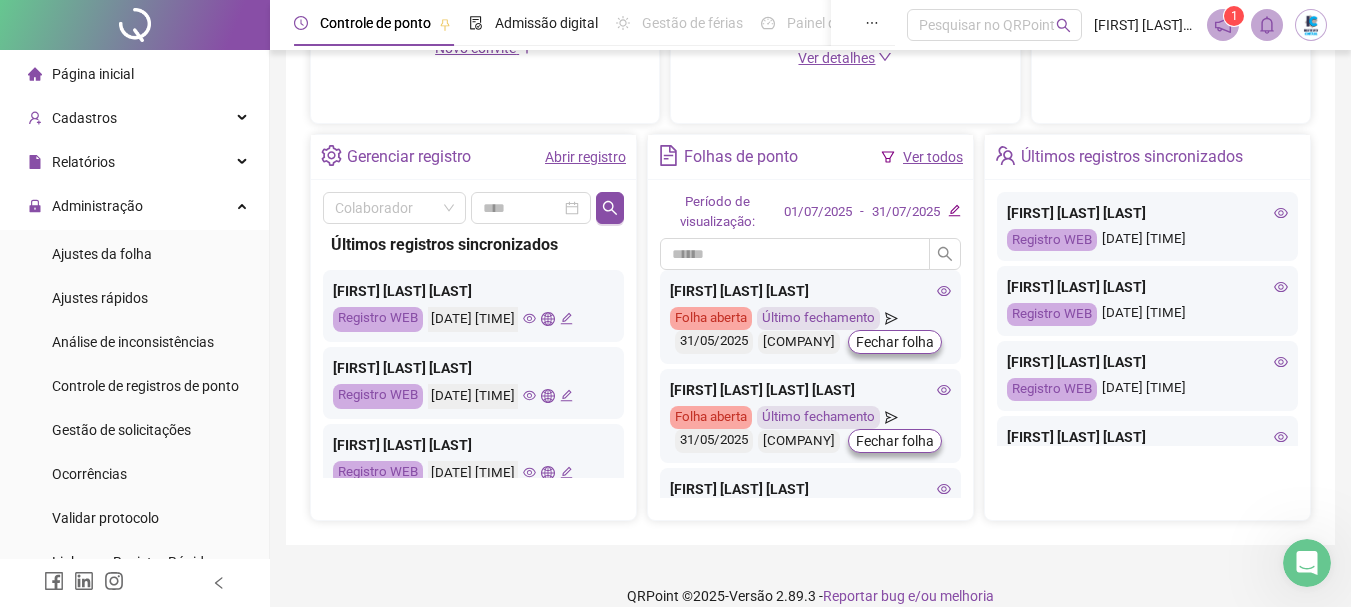 scroll, scrollTop: 715, scrollLeft: 0, axis: vertical 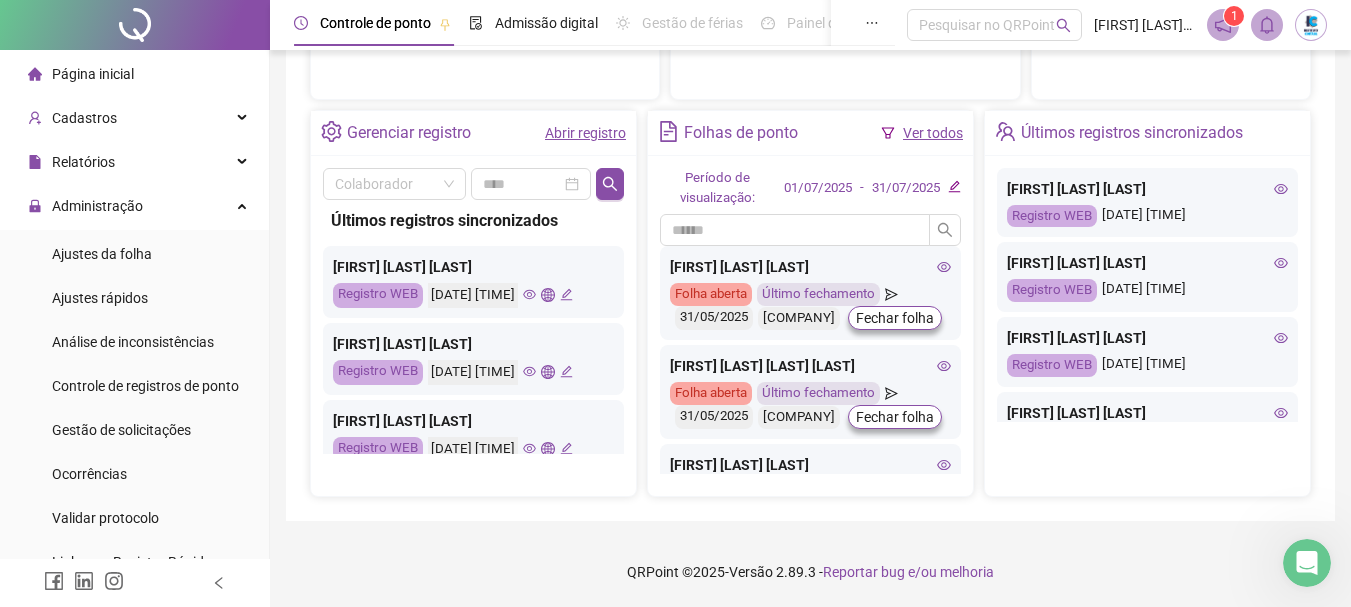 click on "Ver todos" at bounding box center [933, 133] 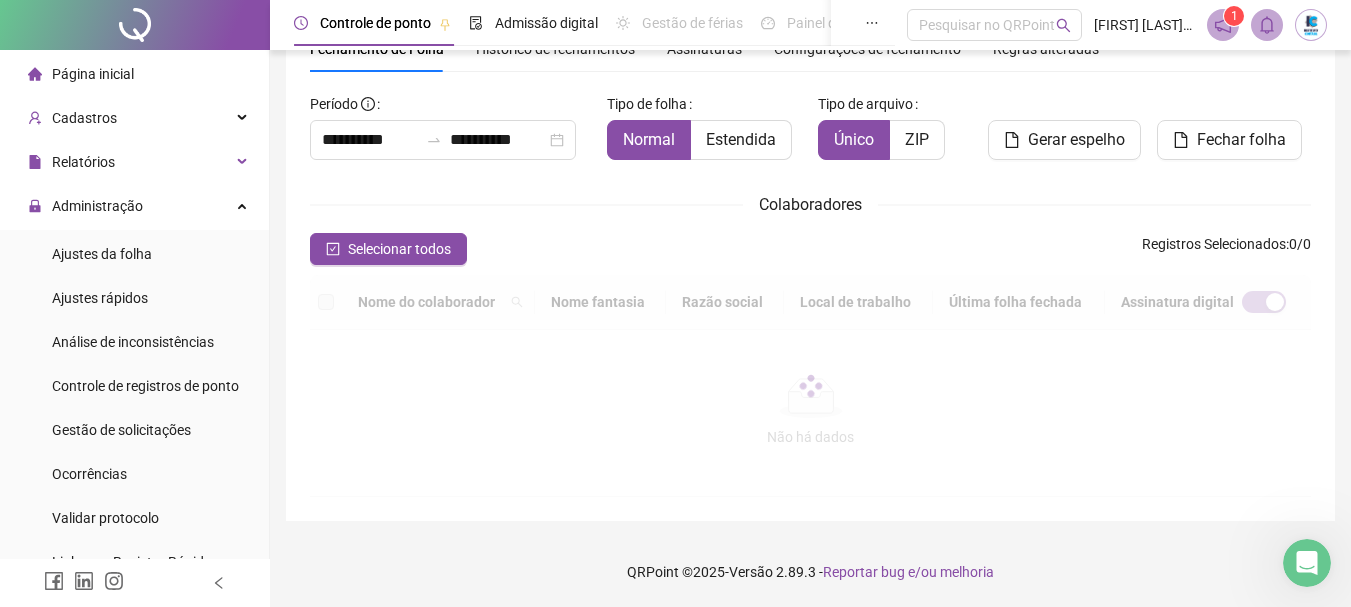 scroll, scrollTop: 106, scrollLeft: 0, axis: vertical 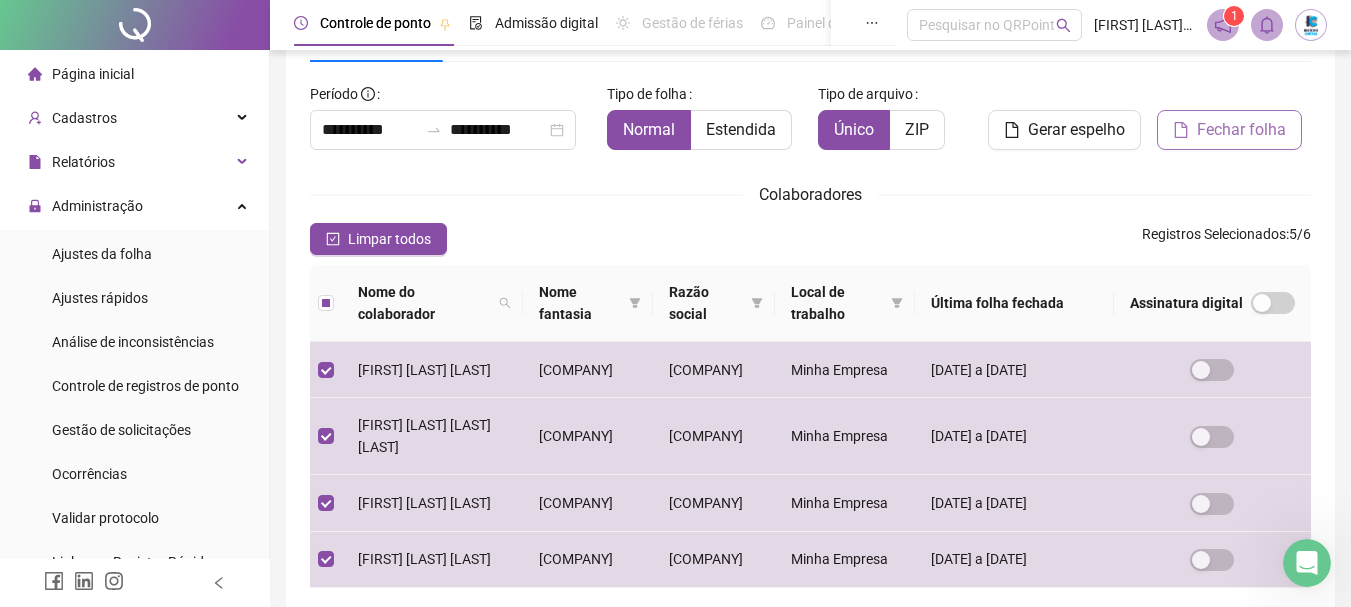 click on "Fechar folha" at bounding box center [1241, 130] 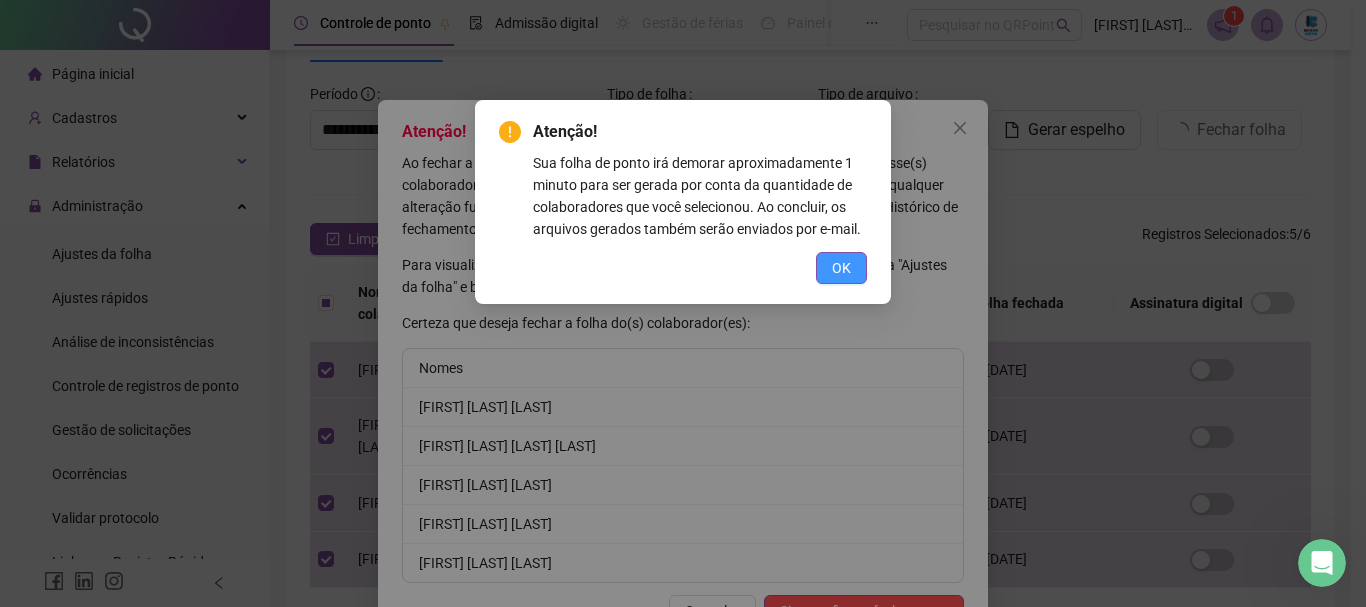 click on "OK" at bounding box center (841, 268) 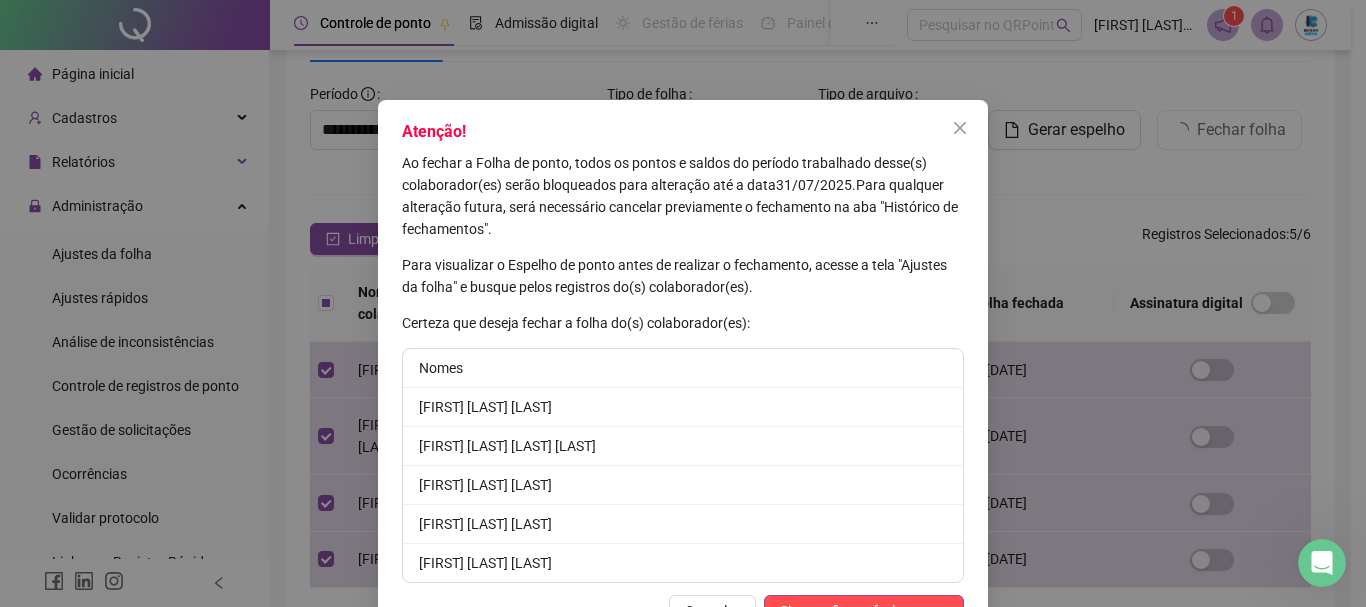 scroll, scrollTop: 64, scrollLeft: 0, axis: vertical 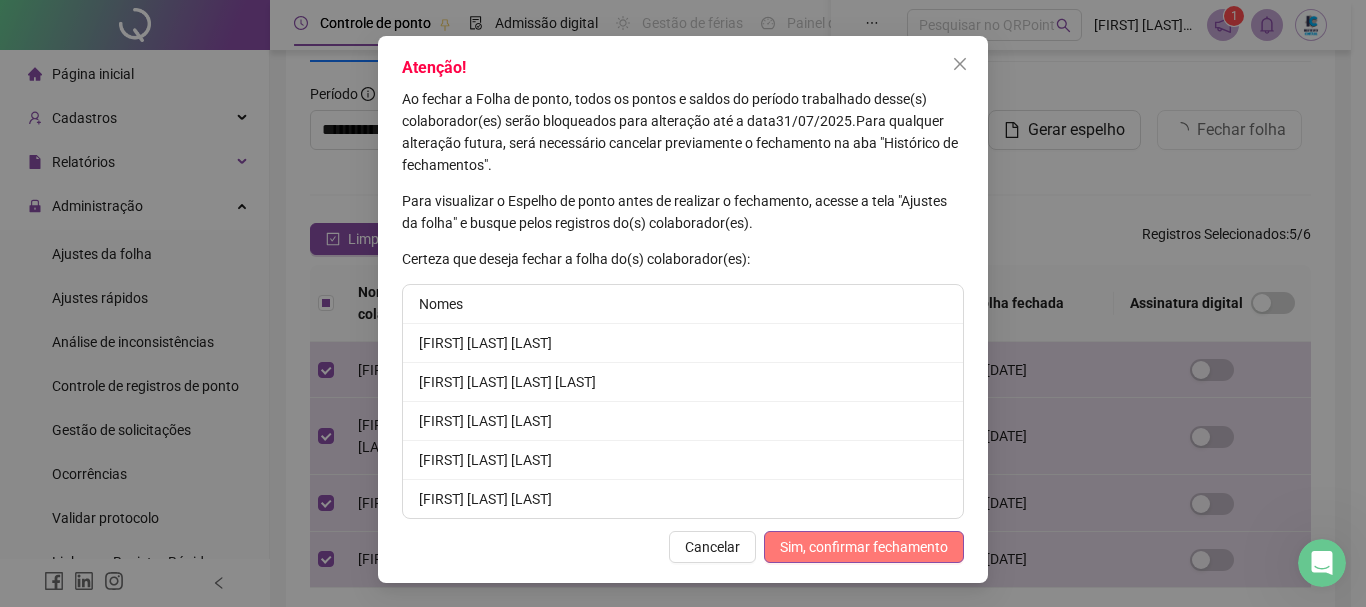 click on "Sim, confirmar fechamento" at bounding box center (864, 547) 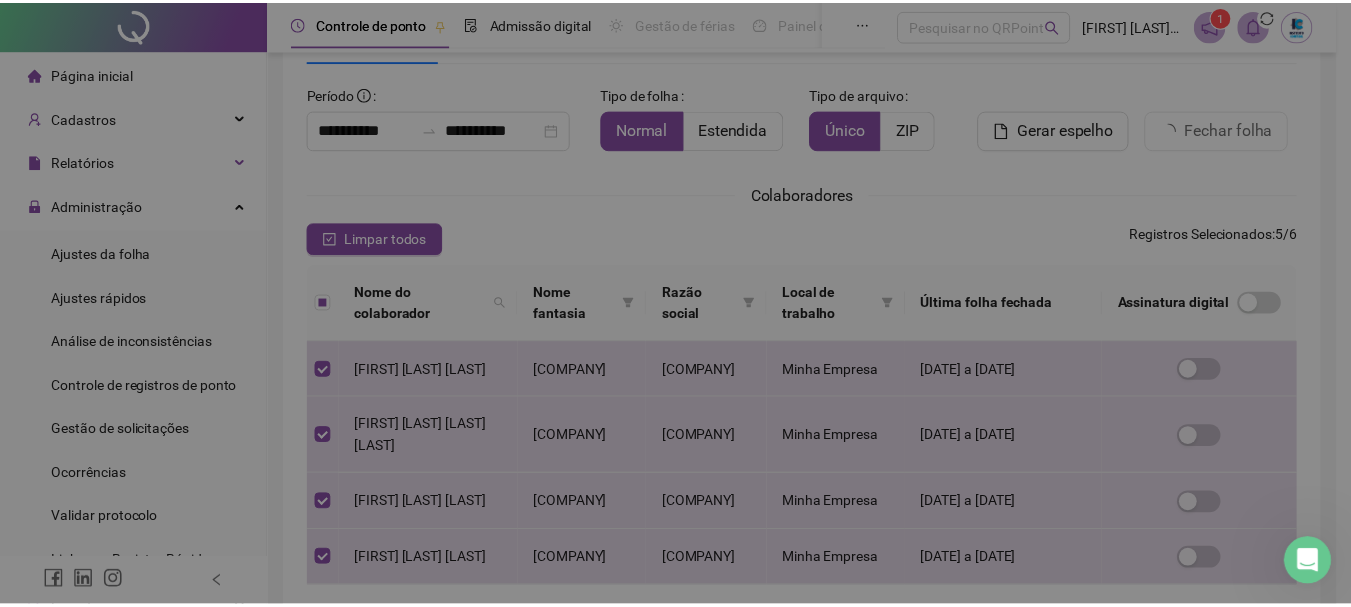 scroll, scrollTop: 0, scrollLeft: 0, axis: both 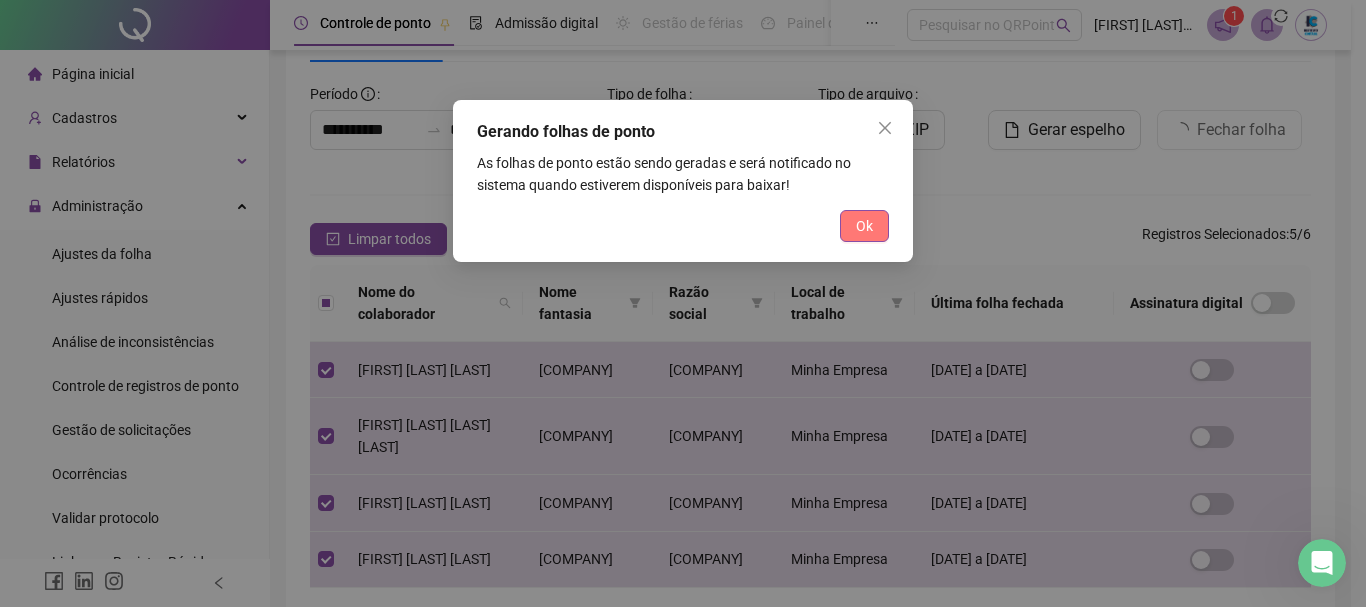 click on "Ok" at bounding box center [864, 226] 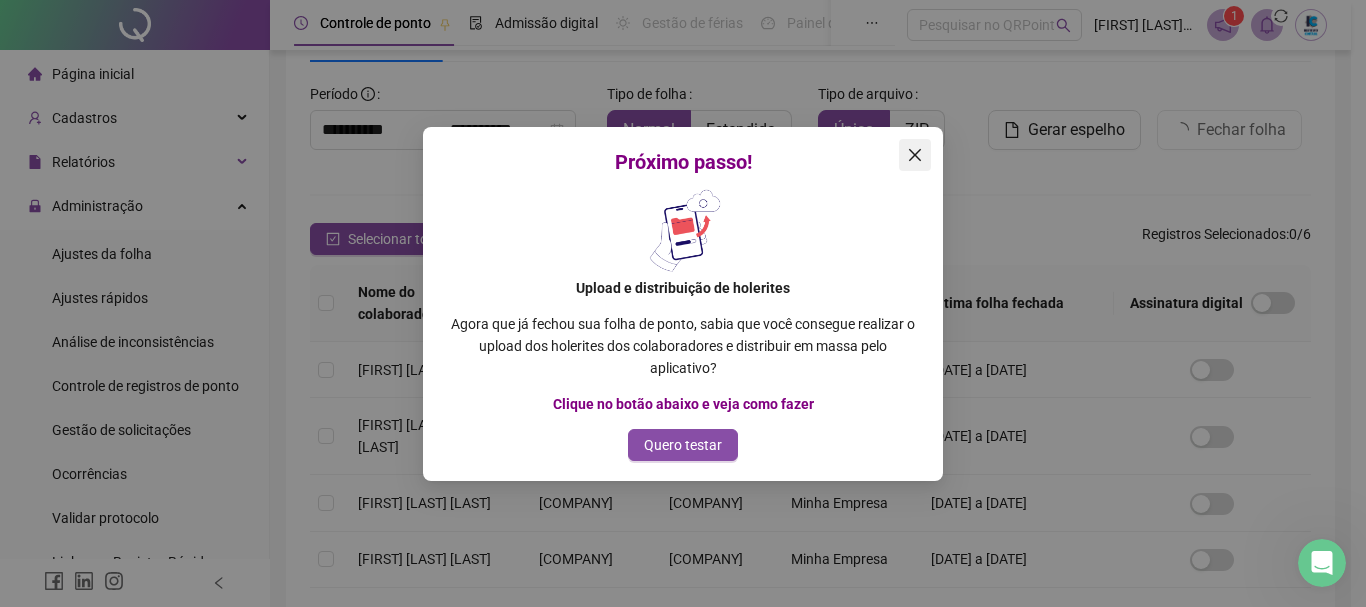 click 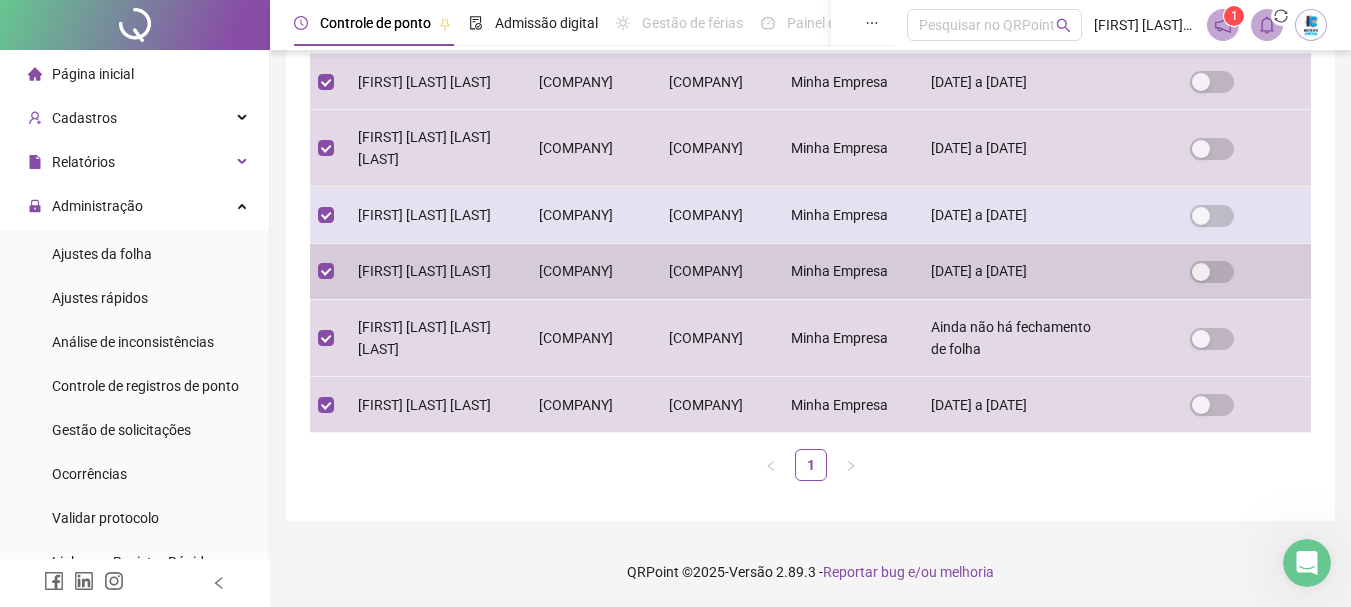 scroll, scrollTop: 606, scrollLeft: 0, axis: vertical 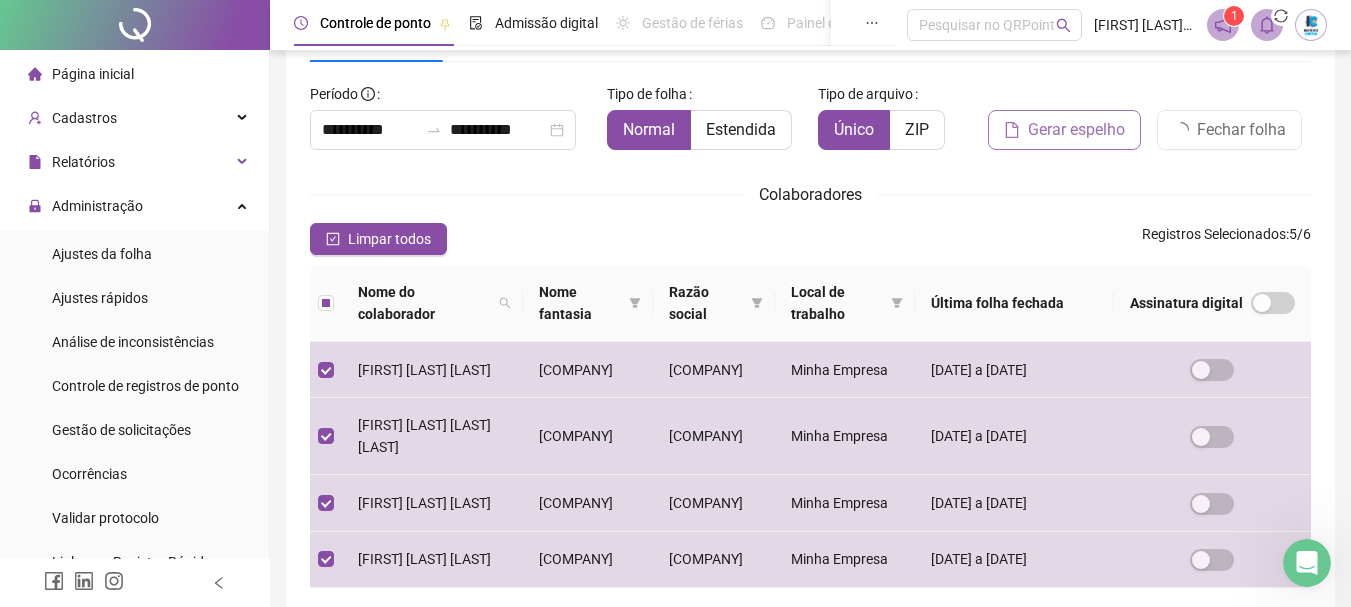 click on "Gerar espelho" at bounding box center (1076, 130) 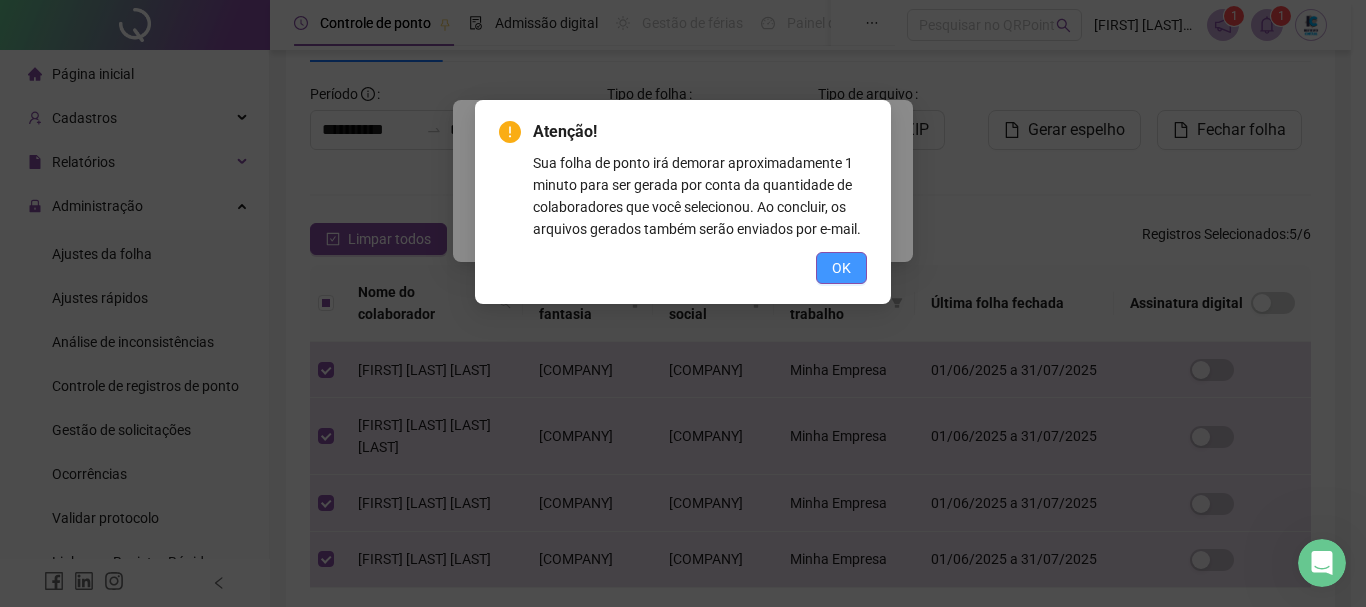 click on "OK" at bounding box center [841, 268] 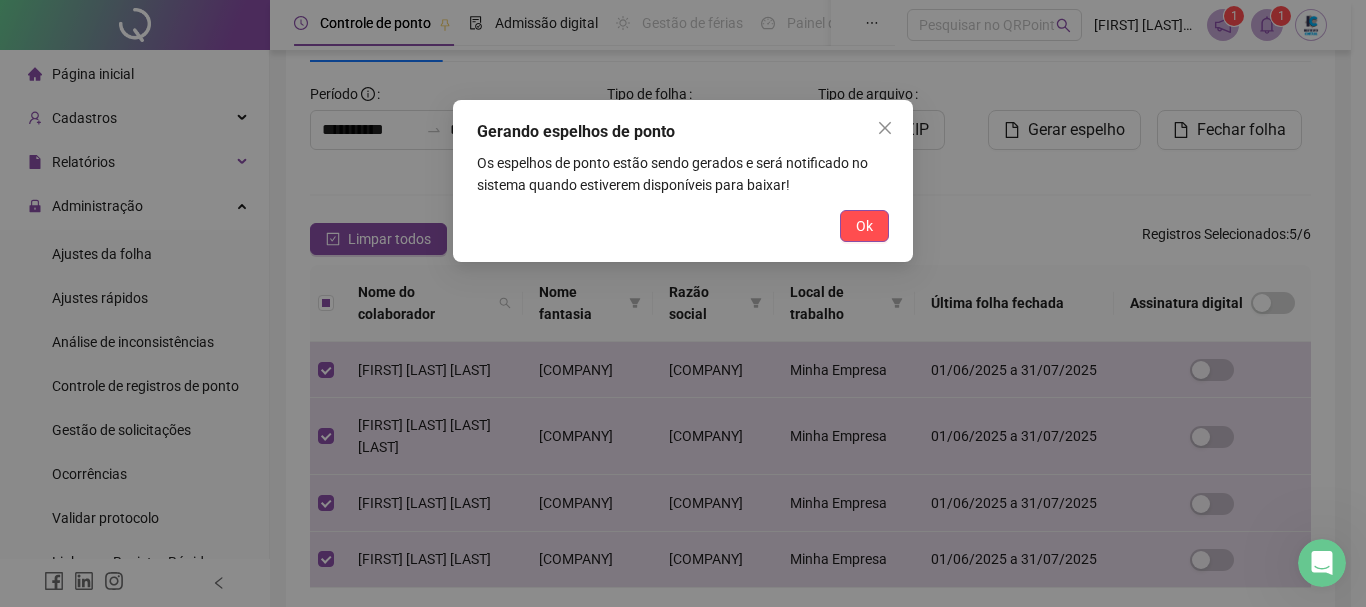 type 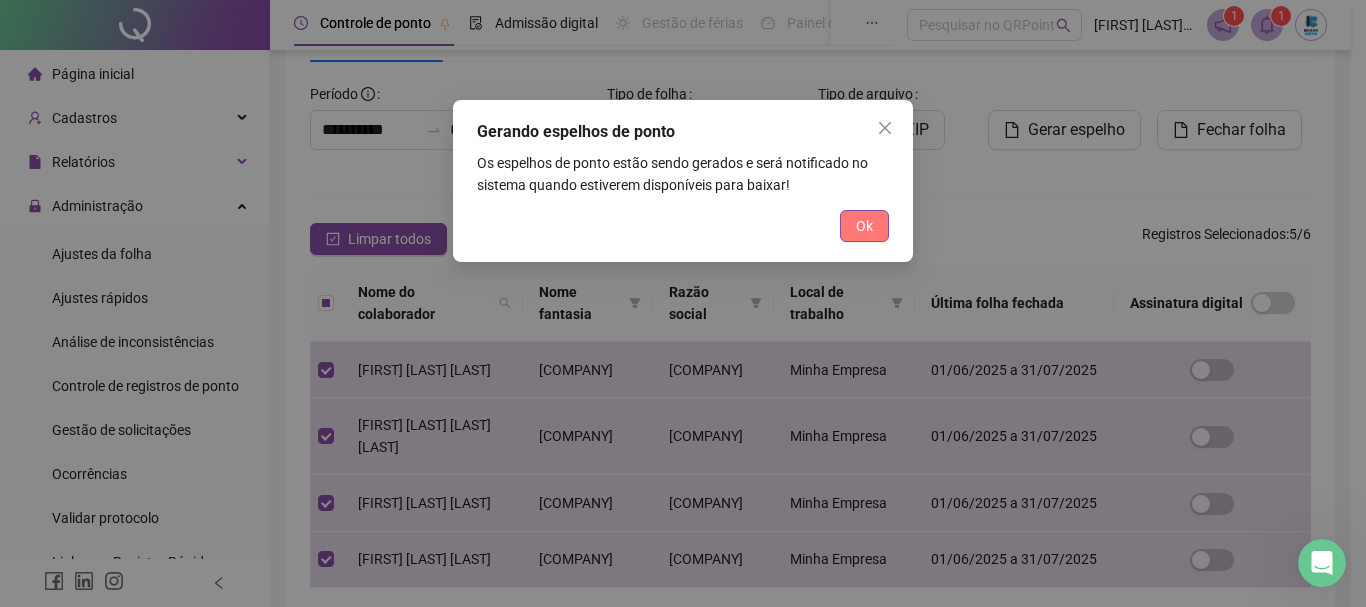 click on "Ok" at bounding box center (864, 226) 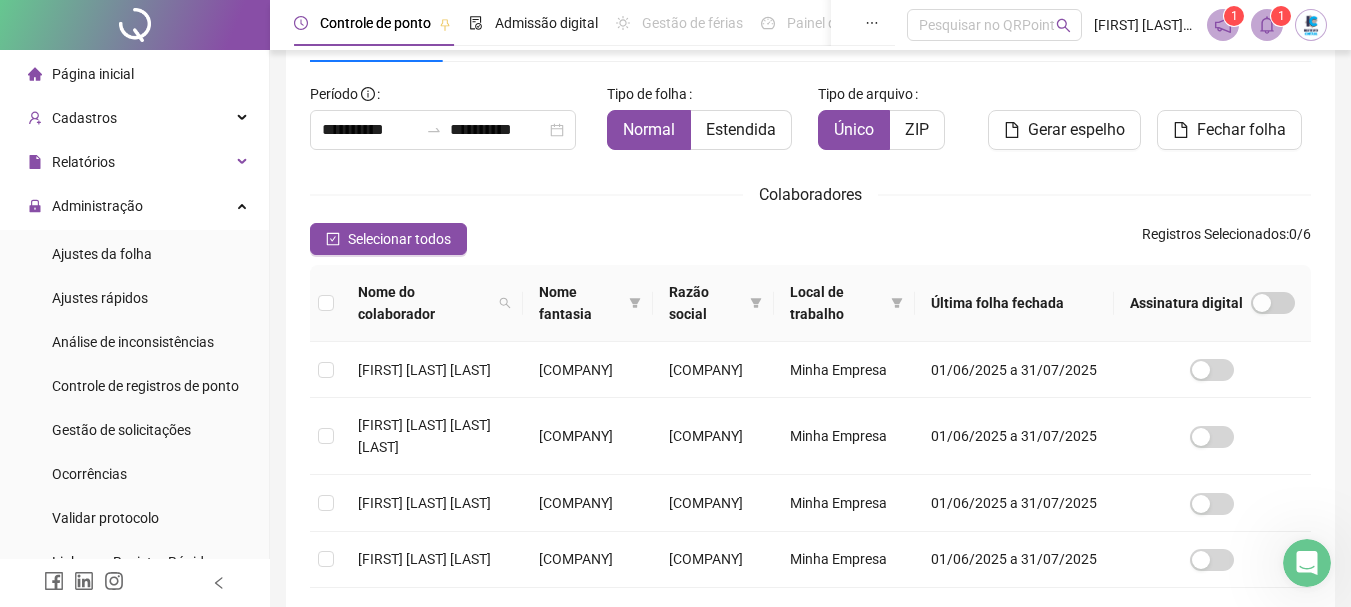 click 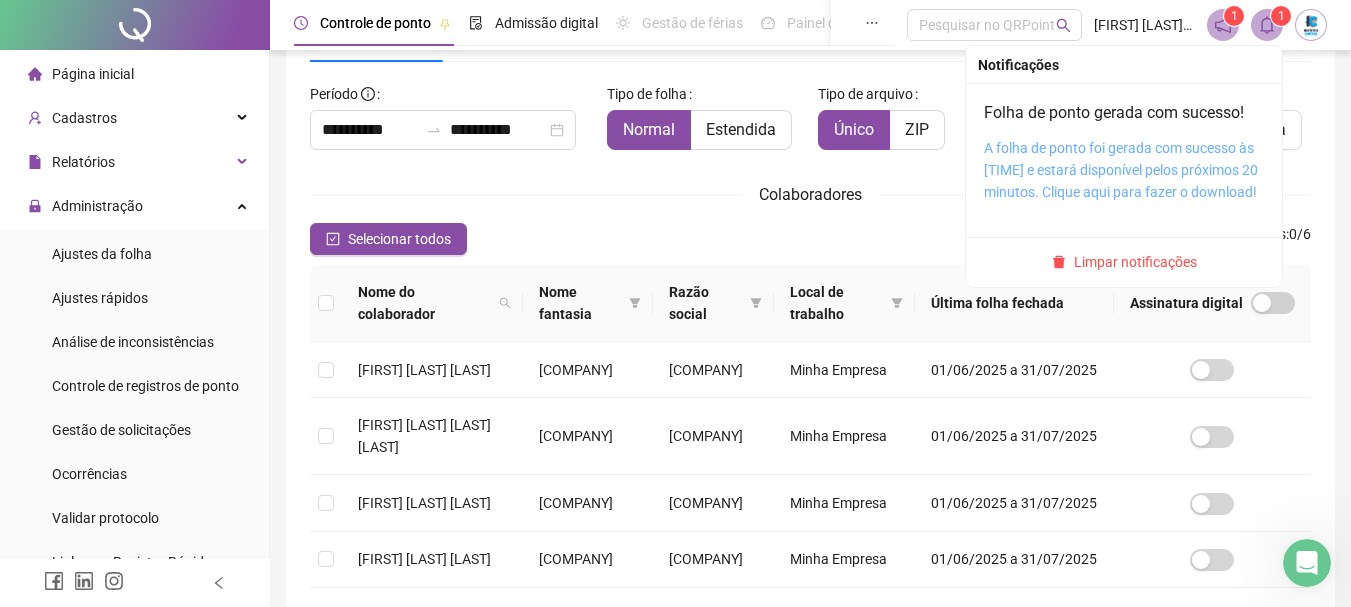 click on "A folha de ponto foi gerada com sucesso às [TIME] e estará disponível pelos próximos 20 minutos.
Clique aqui para fazer o download!" at bounding box center [1121, 170] 